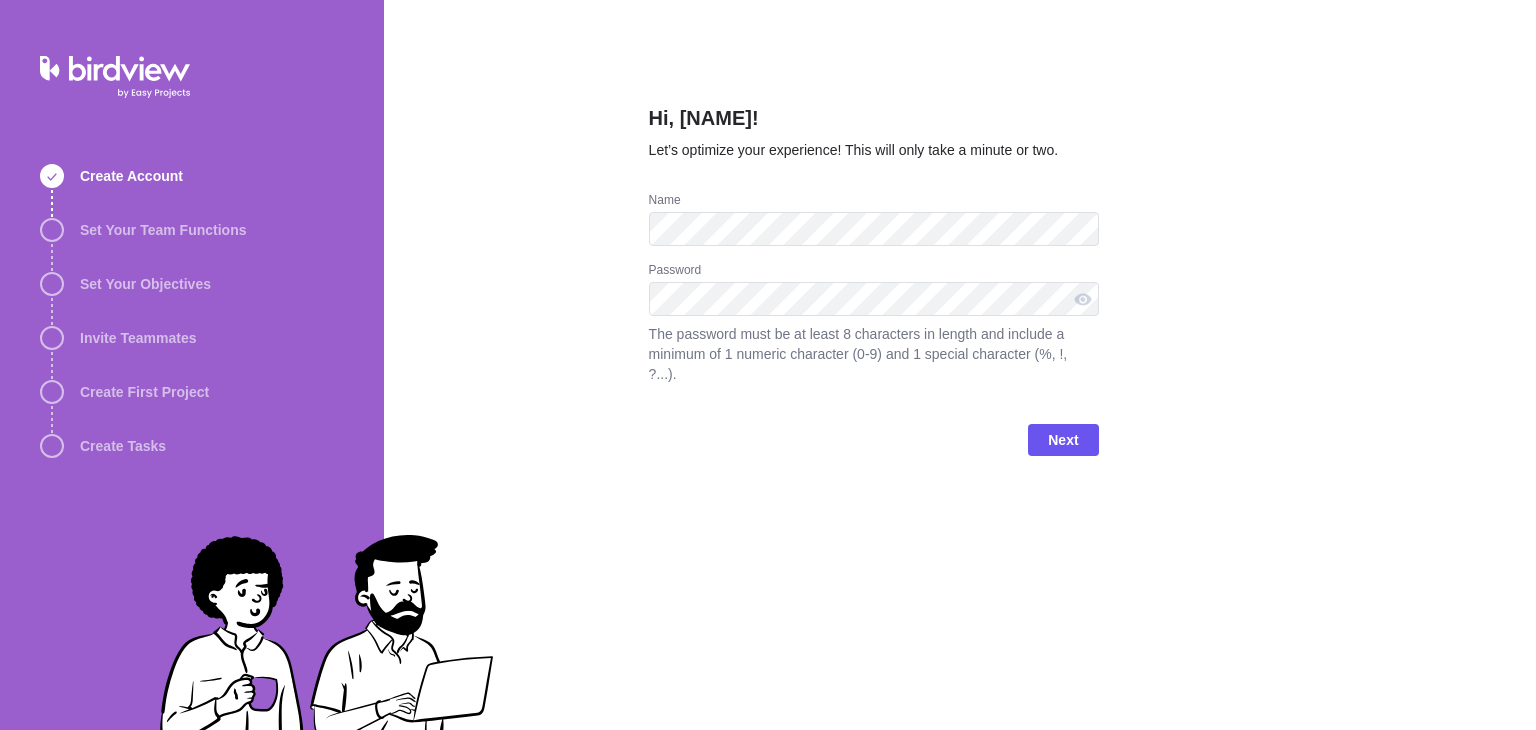 scroll, scrollTop: 0, scrollLeft: 0, axis: both 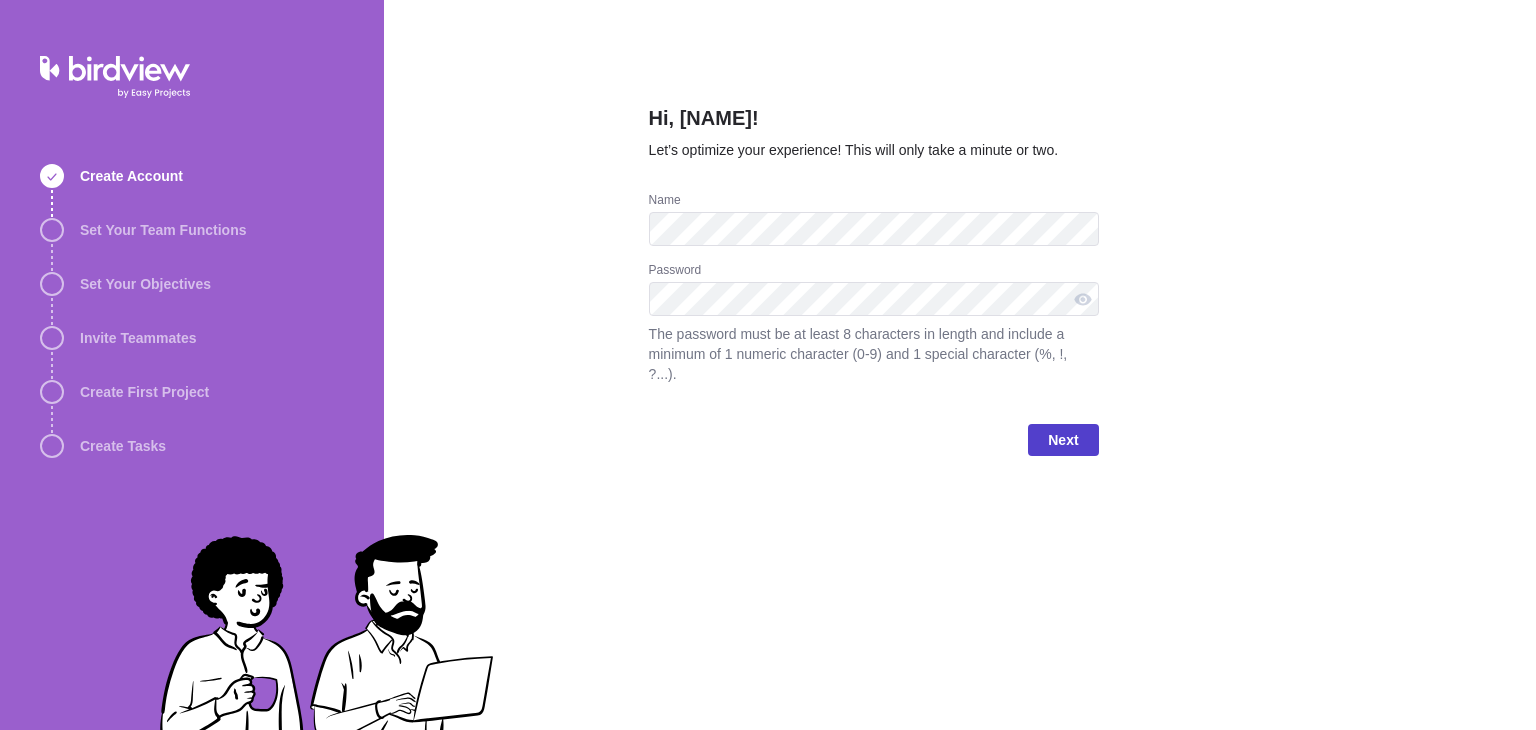 click on "Next" at bounding box center (1063, 440) 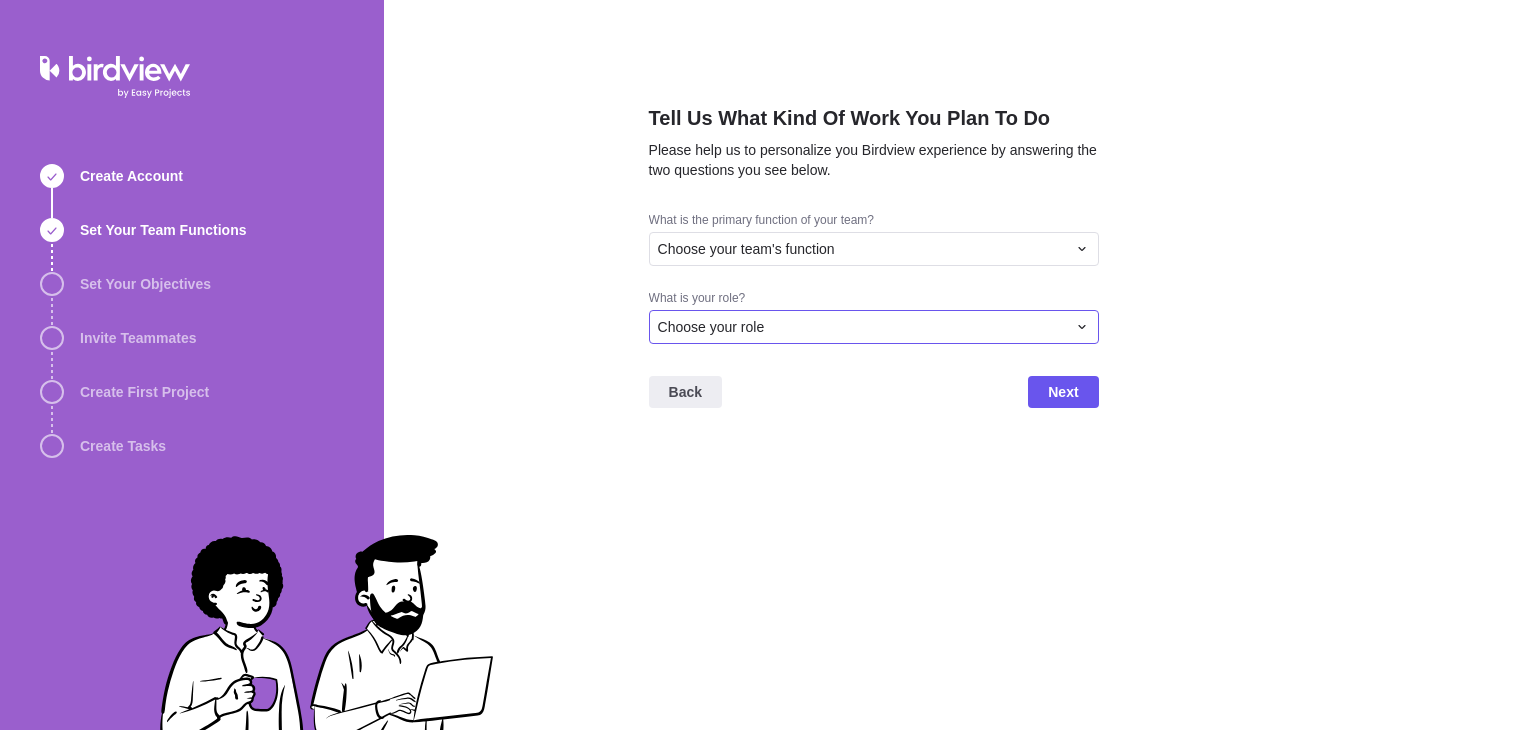 click on "Choose your role" at bounding box center [874, 249] 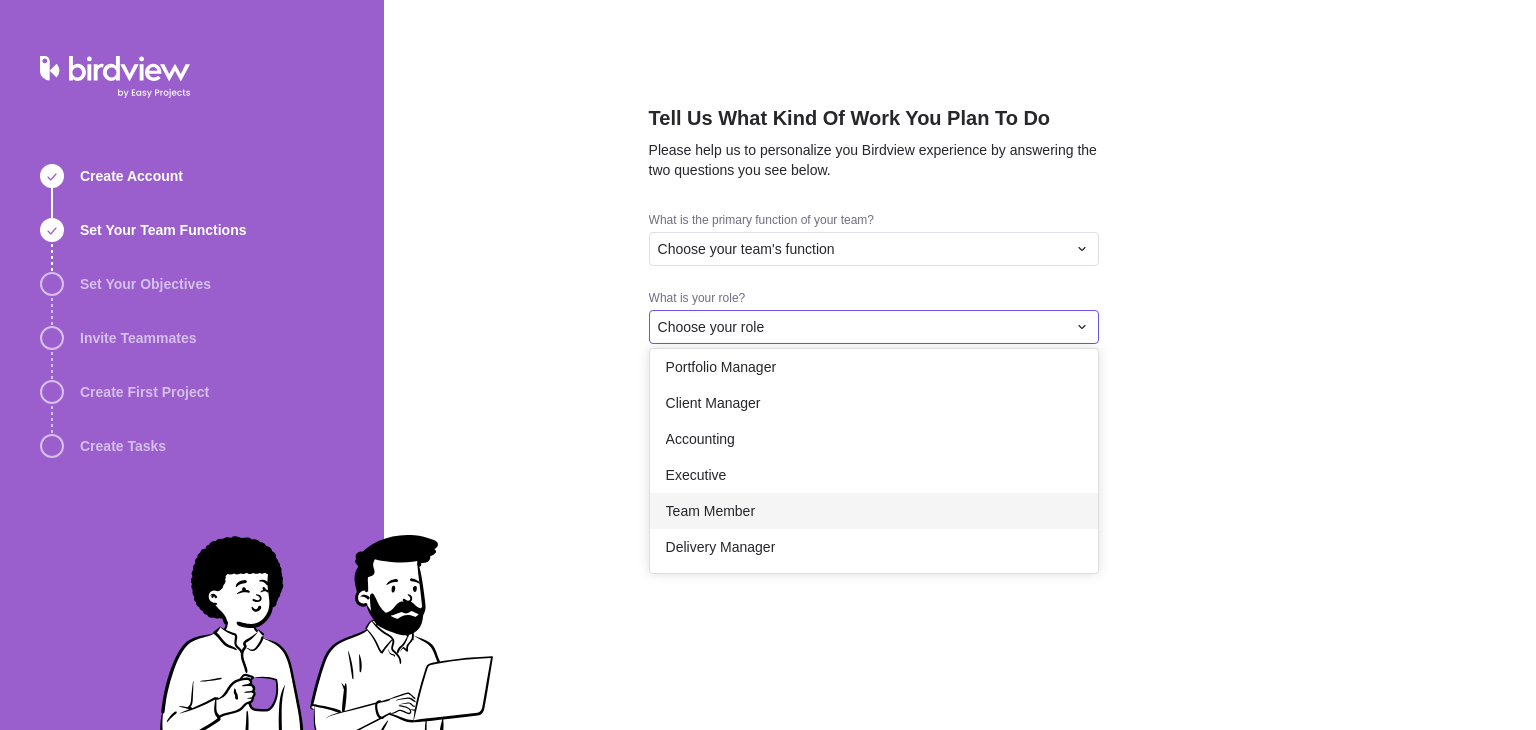 scroll, scrollTop: 0, scrollLeft: 0, axis: both 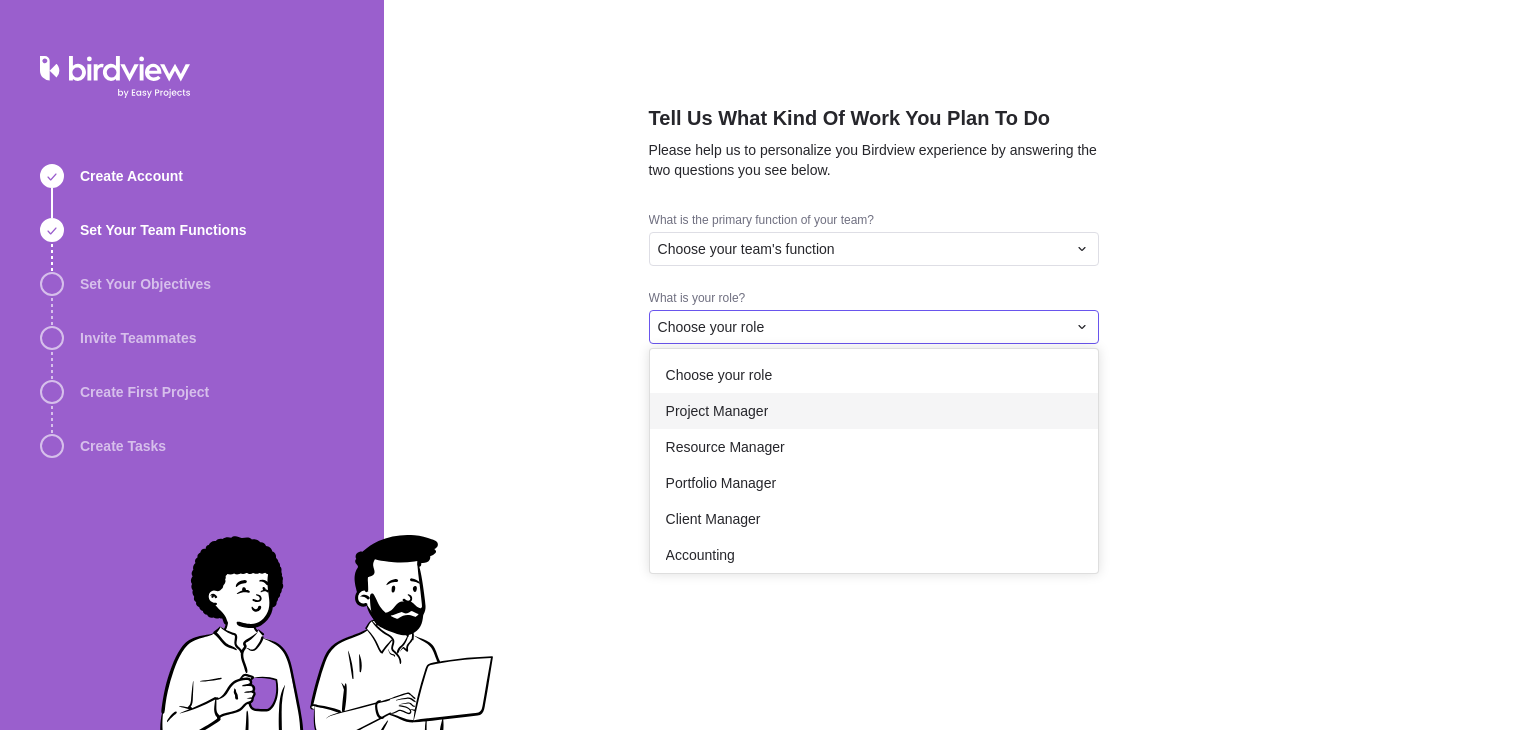 click on "Project Manager" at bounding box center [717, 411] 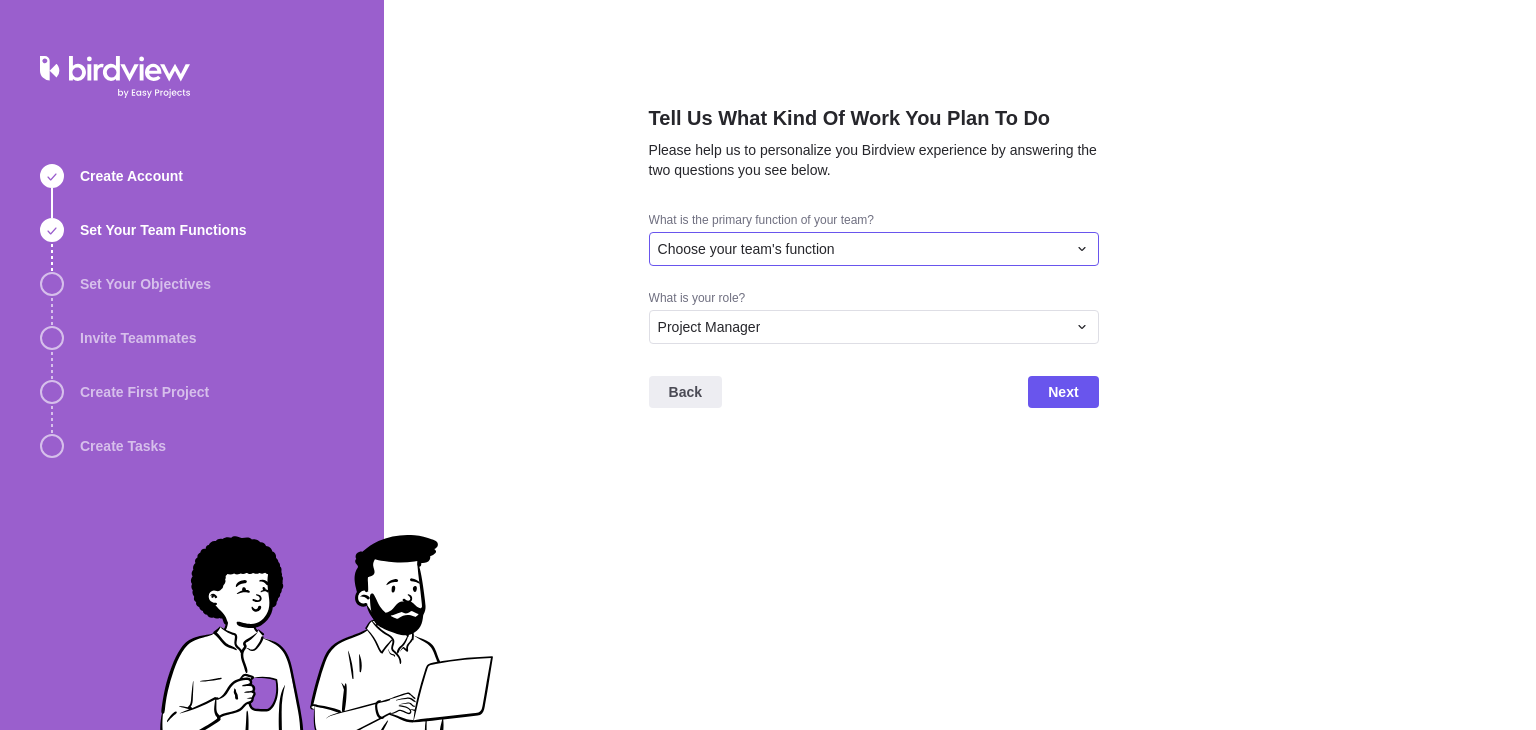 click on "Choose your team's function" at bounding box center [874, 249] 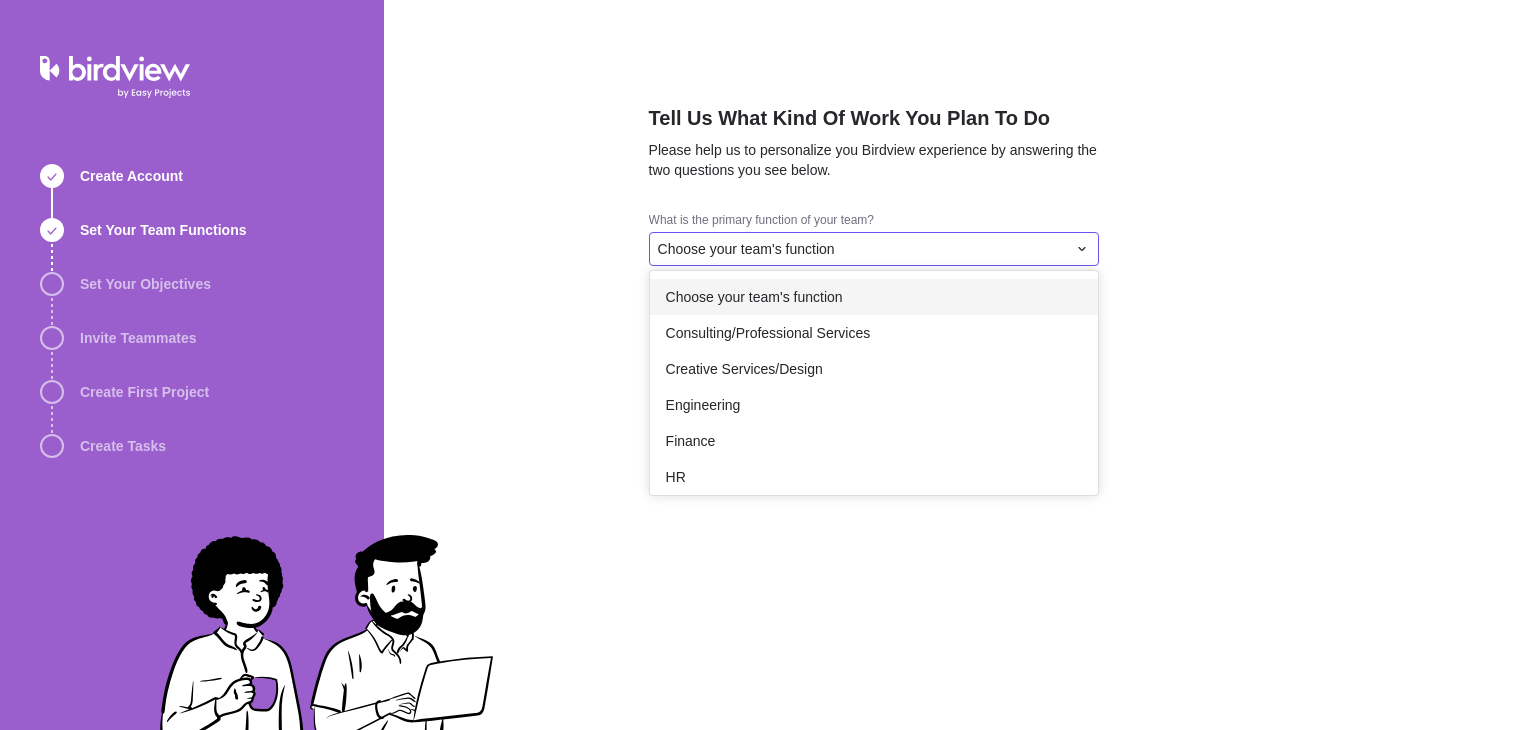 click on "Choose your team's function" at bounding box center [754, 297] 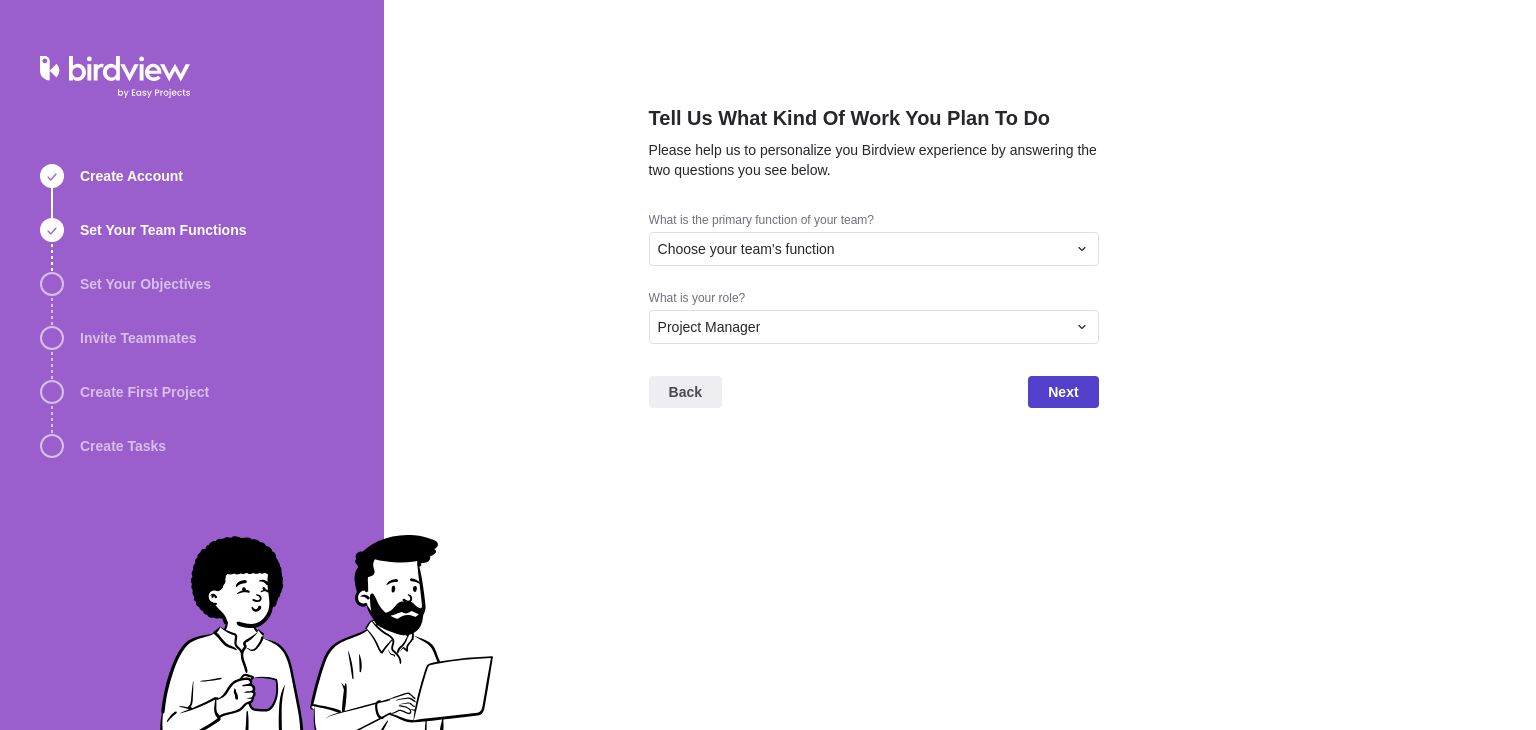 click on "Next" at bounding box center [1063, 392] 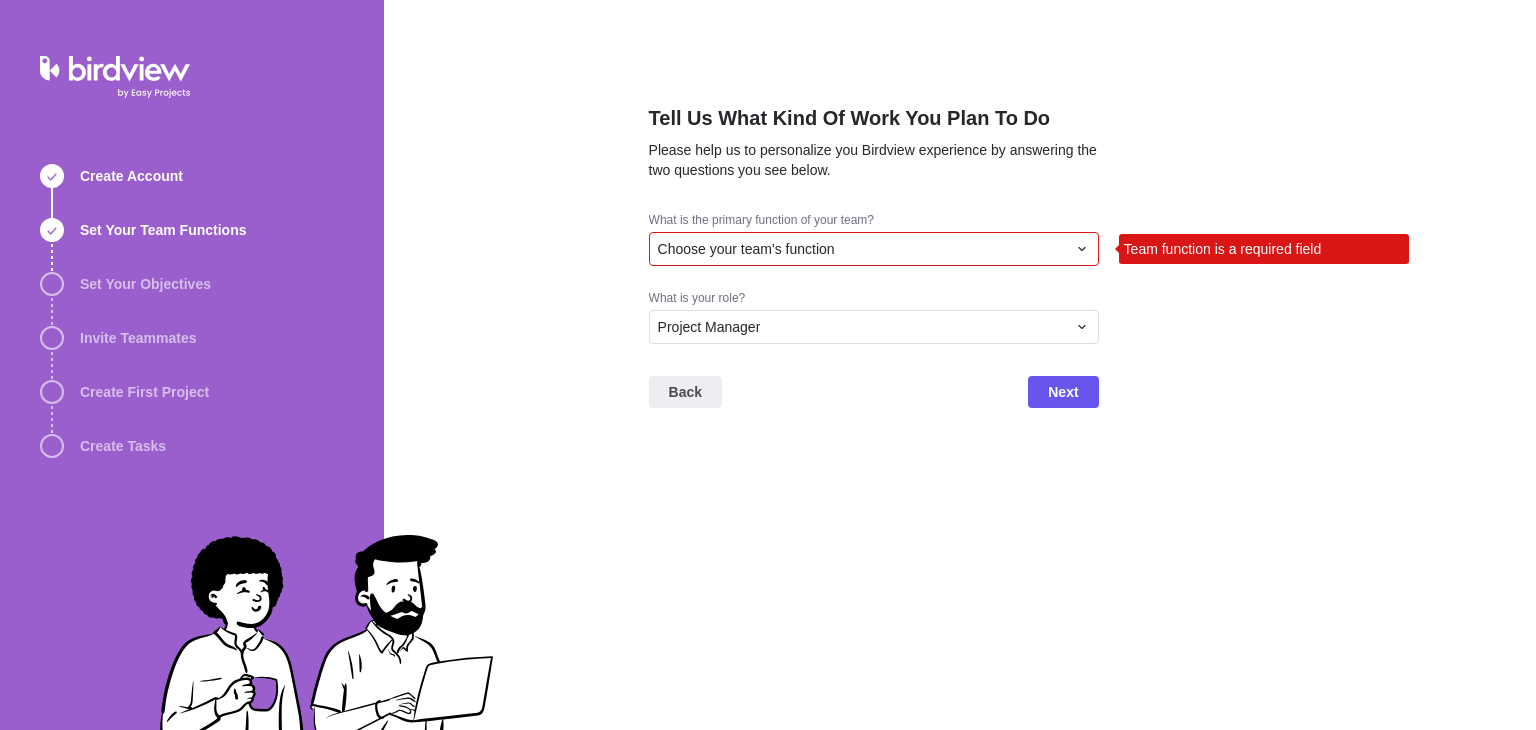 click on "Choose your team's function" at bounding box center (874, 249) 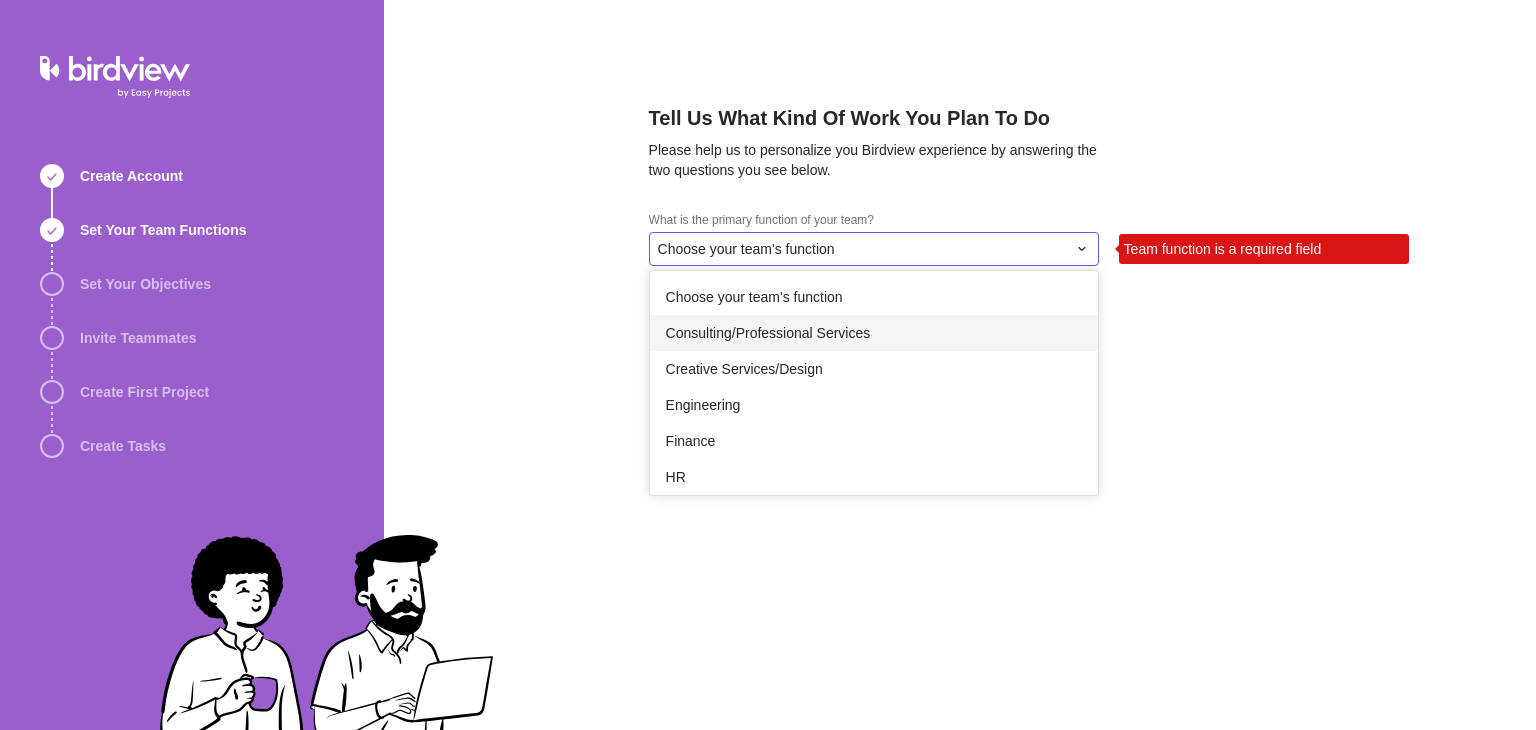 click on "Consulting/Professional Services" at bounding box center [768, 333] 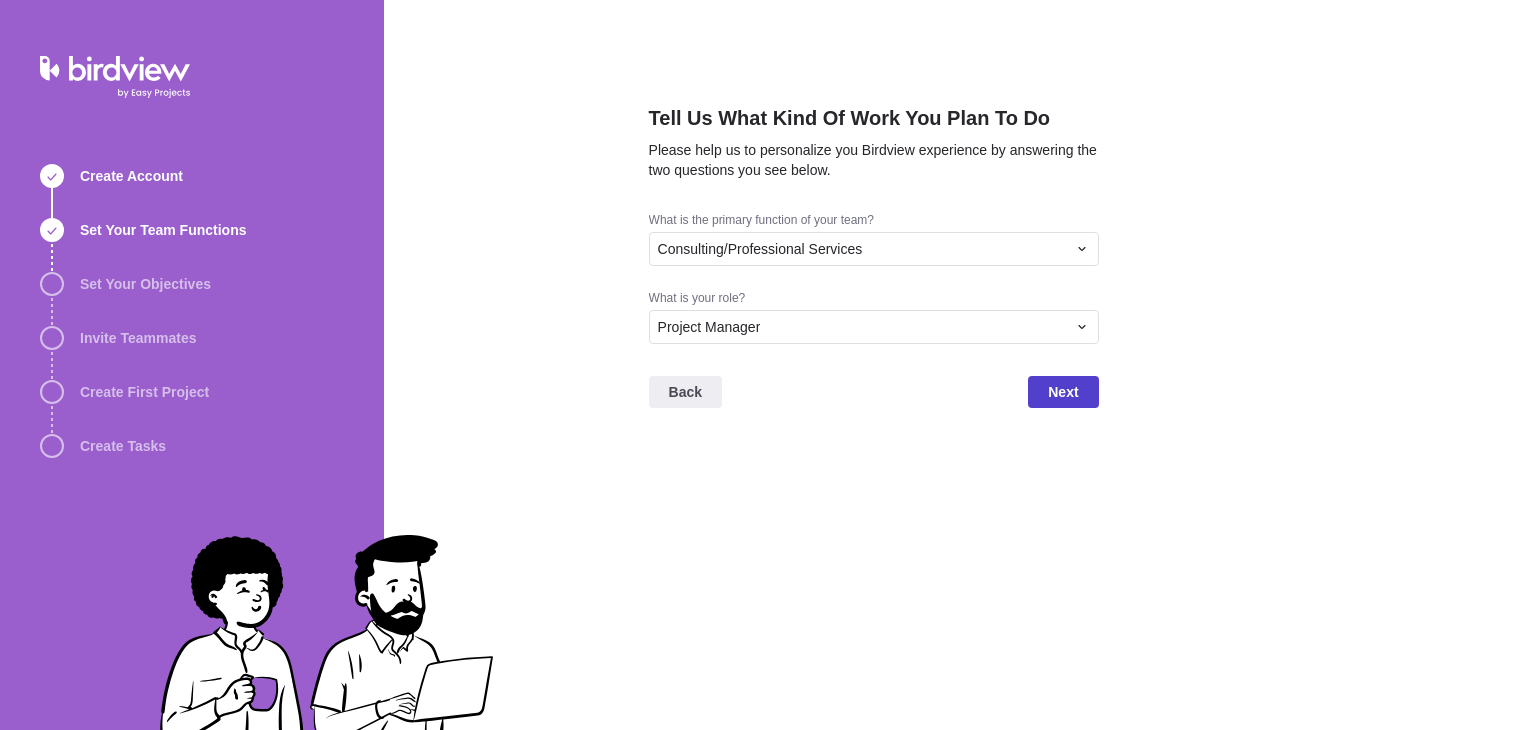 click on "Next" at bounding box center (1063, 392) 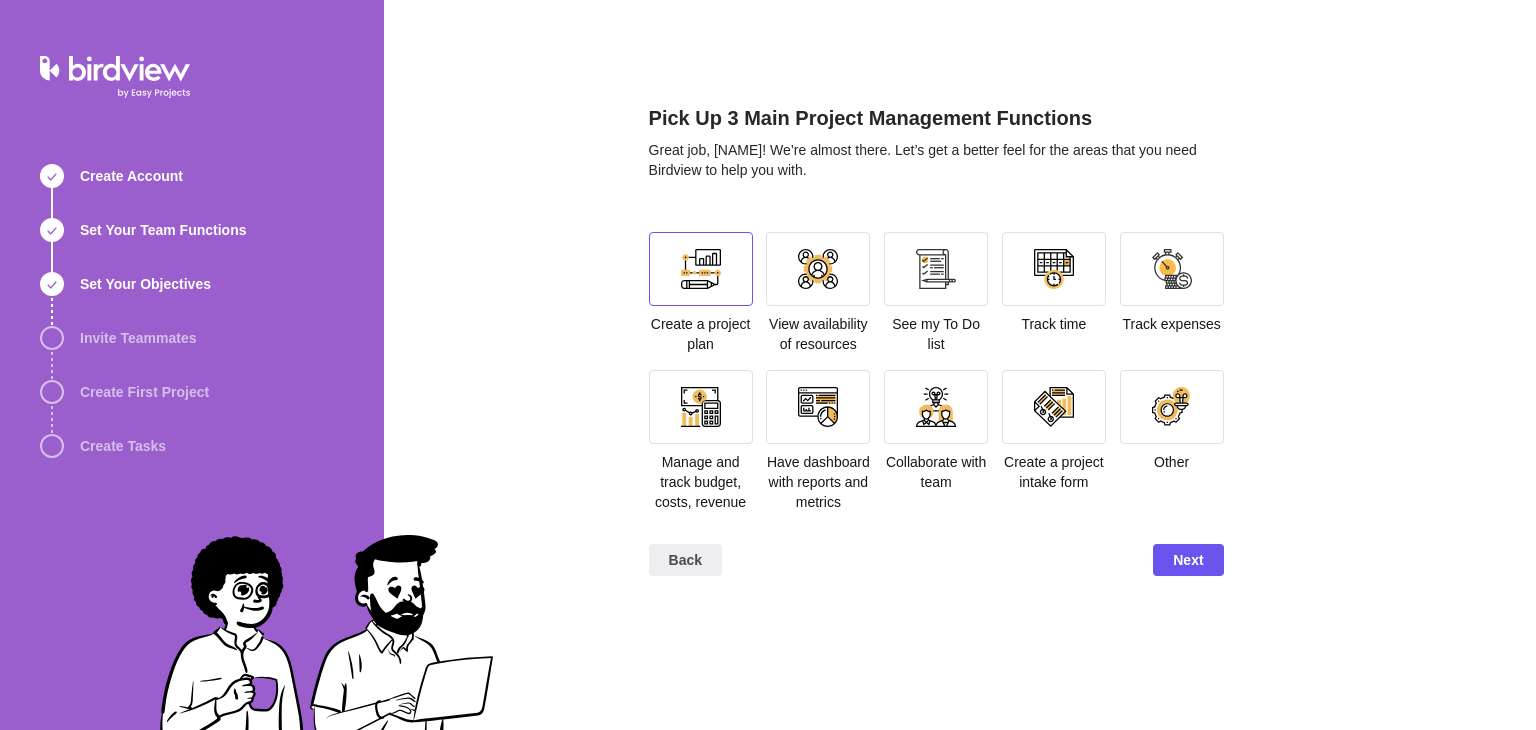 click at bounding box center (701, 269) 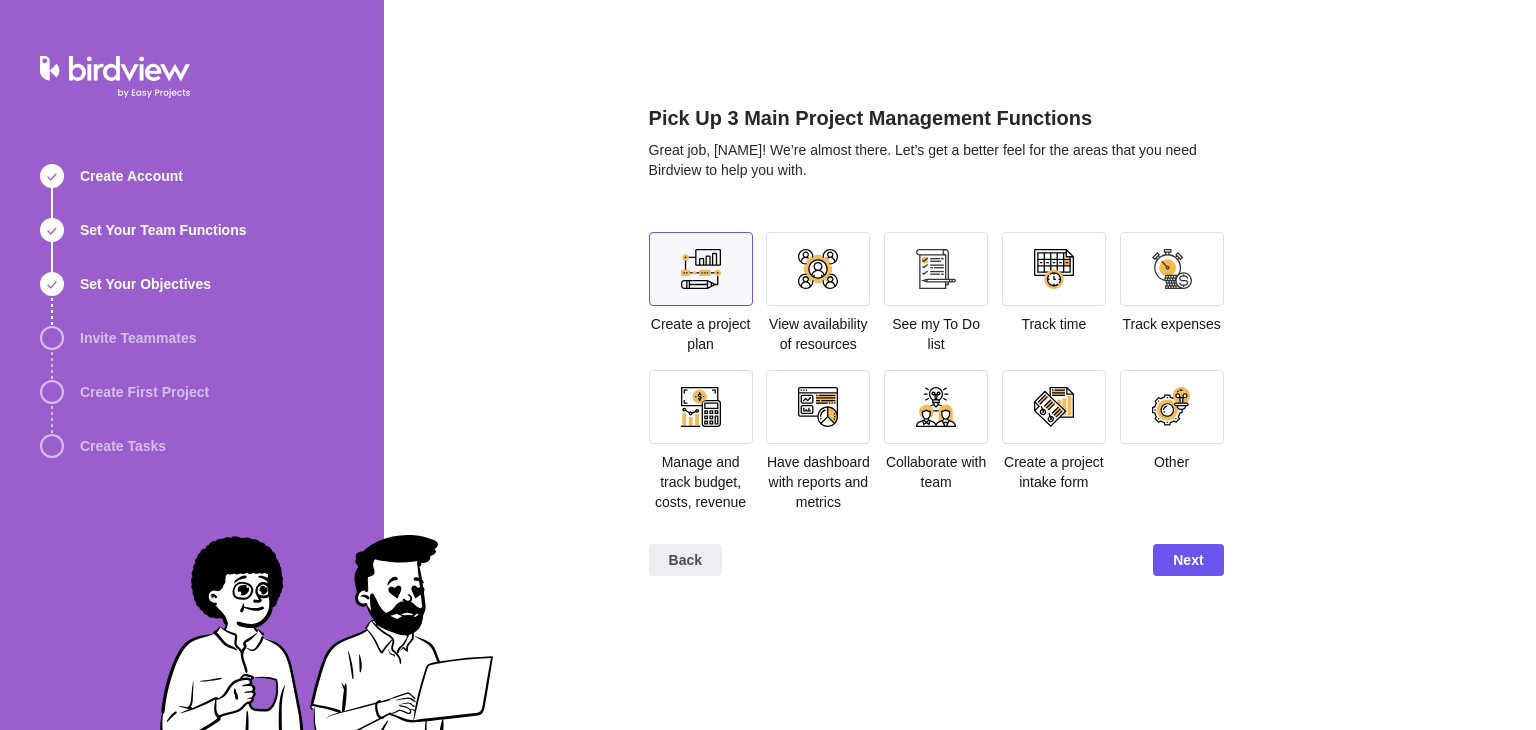 click at bounding box center (701, 269) 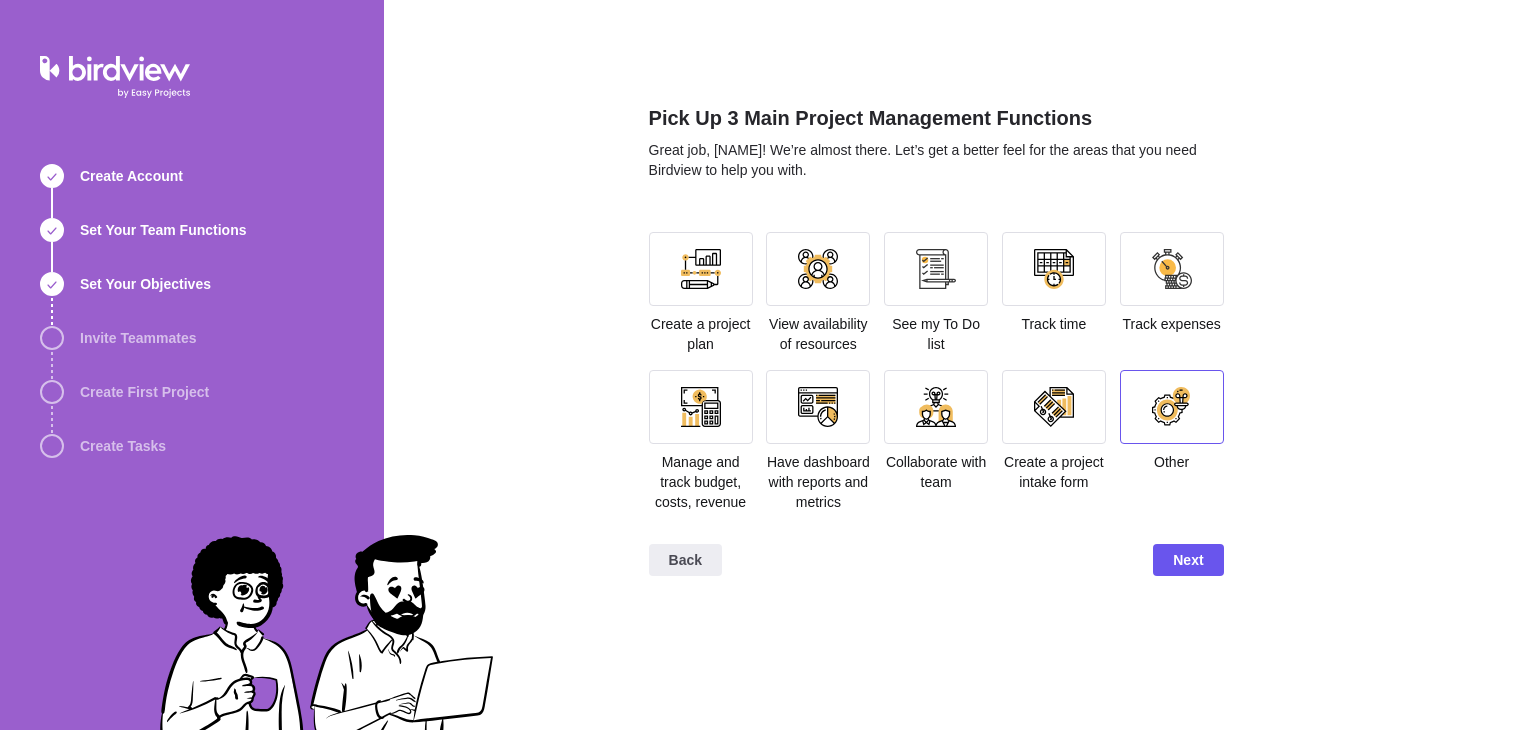 click at bounding box center [1172, 407] 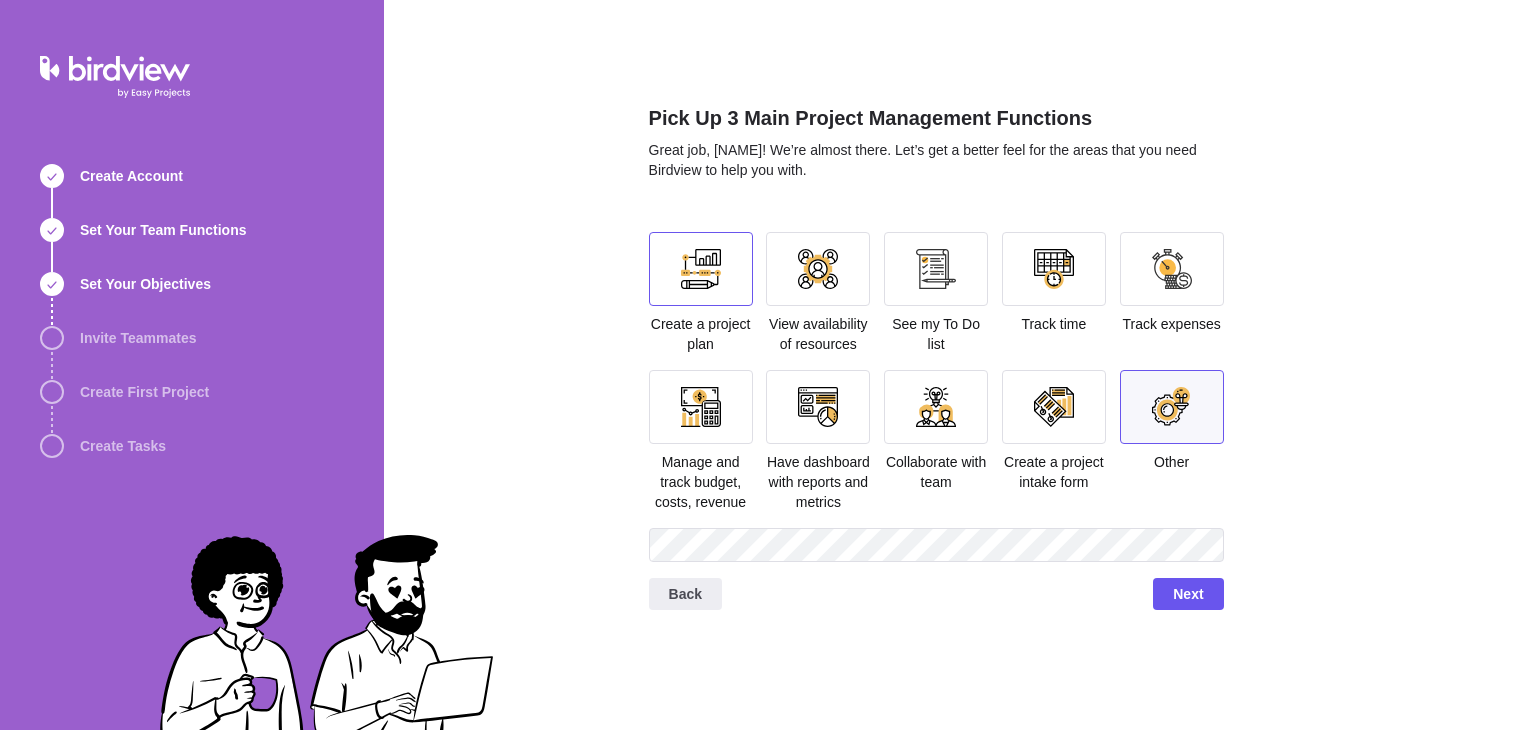click at bounding box center [701, 269] 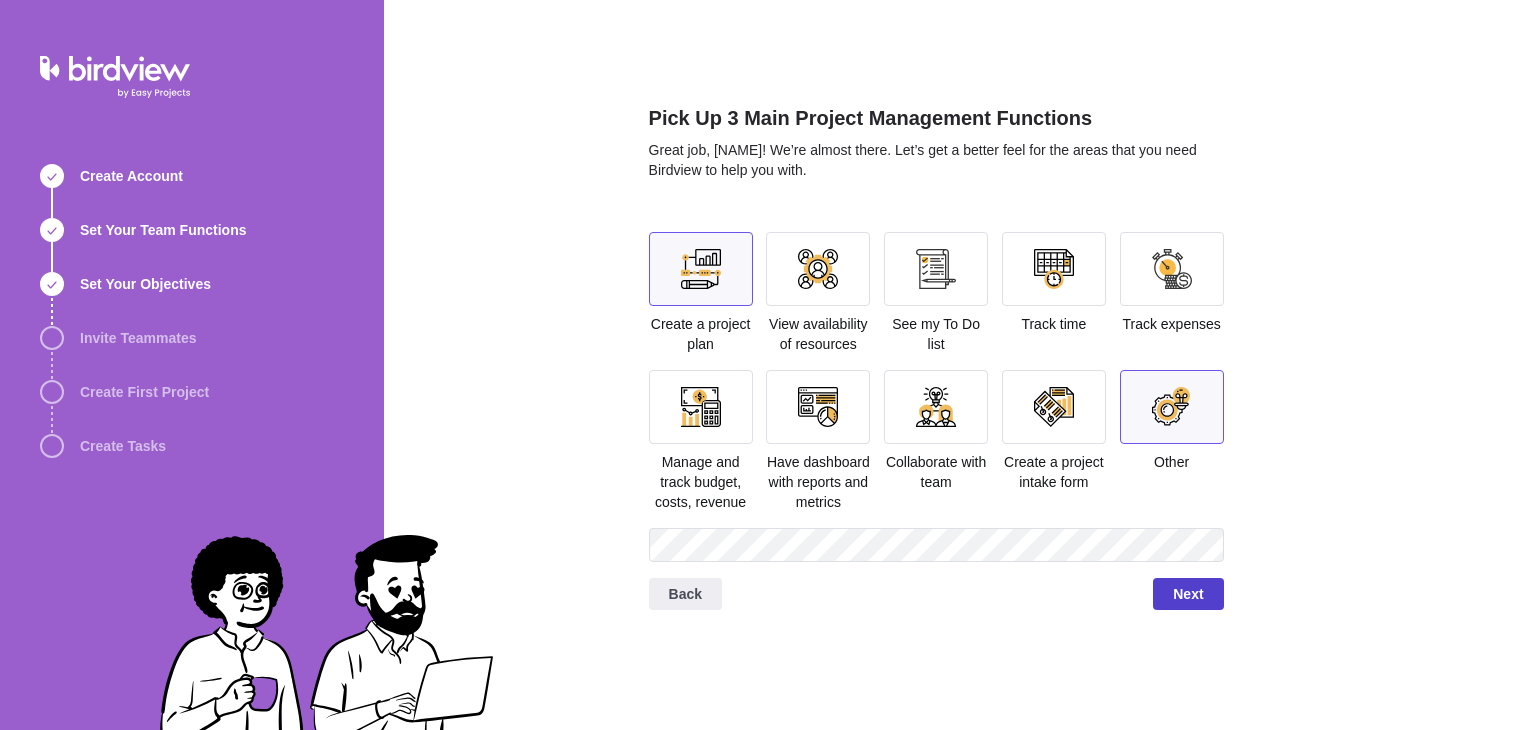 click on "Next" at bounding box center [1188, 594] 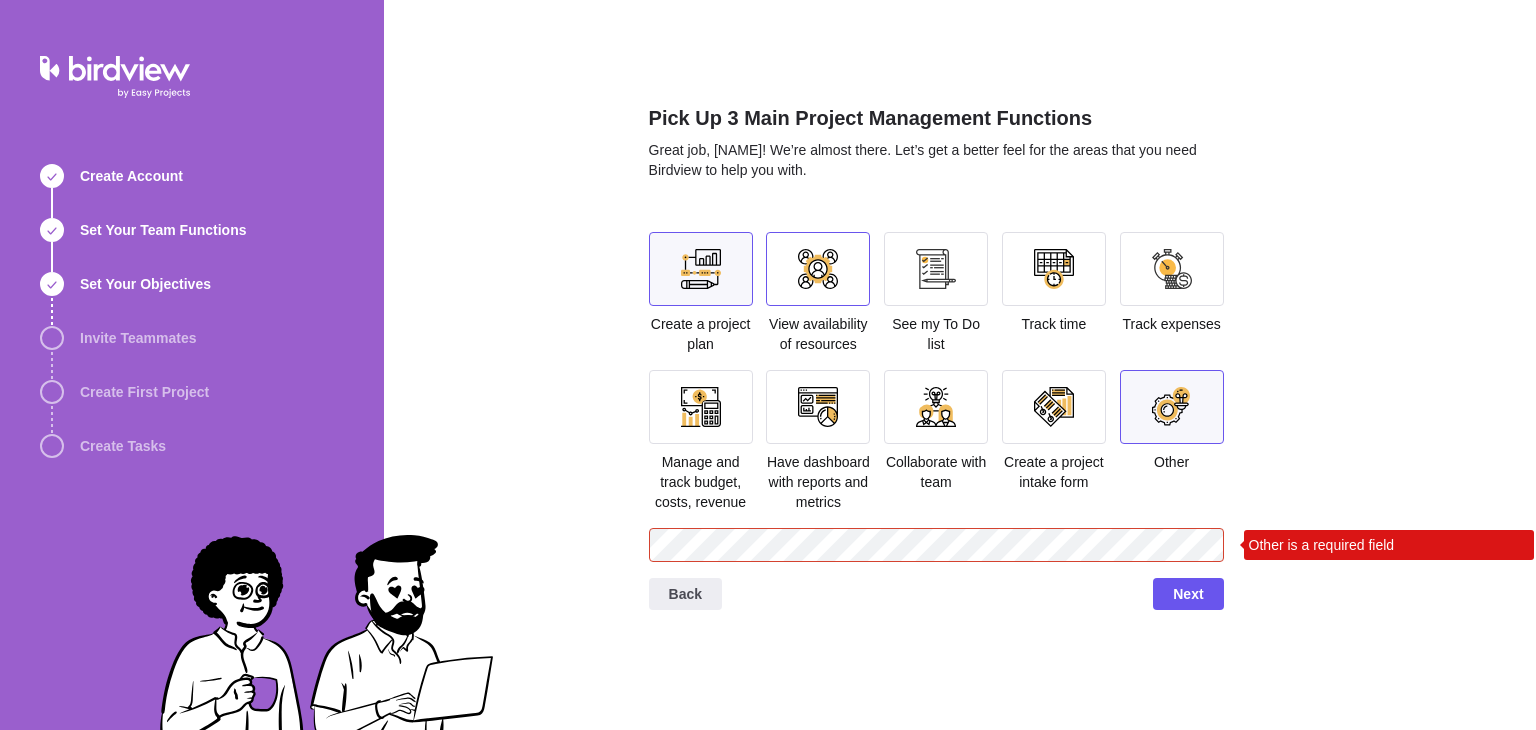 click at bounding box center (701, 269) 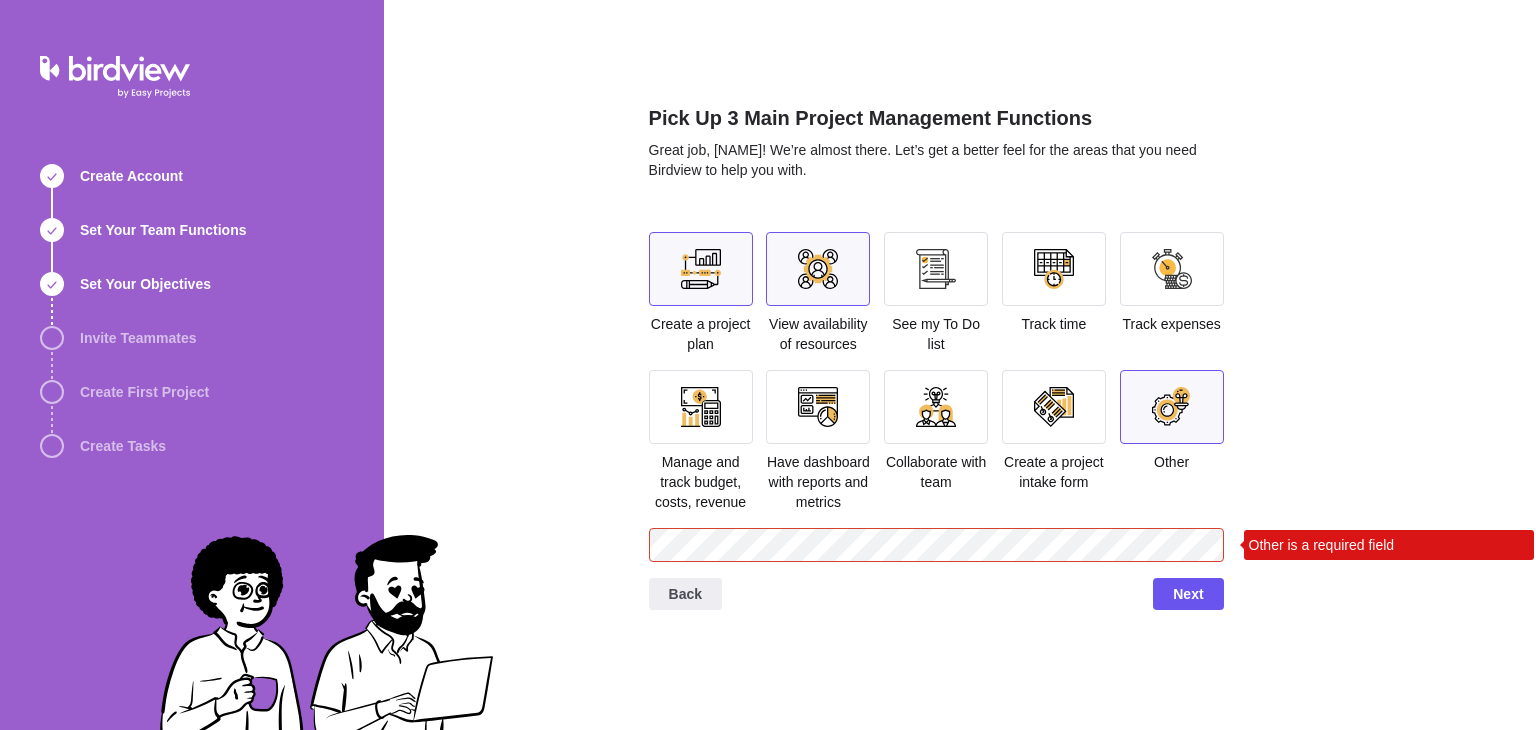 click at bounding box center [701, 269] 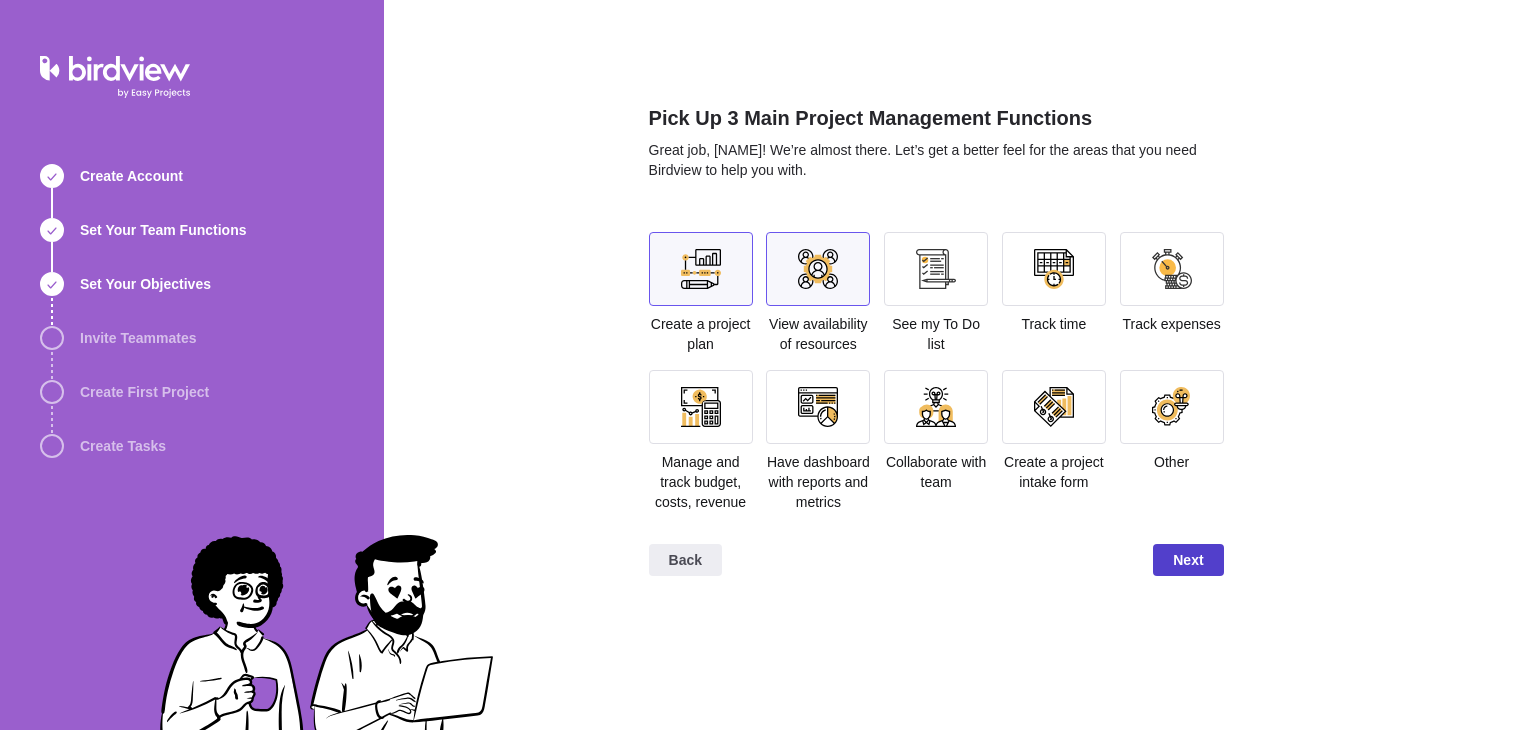 click on "Next" at bounding box center [1188, 560] 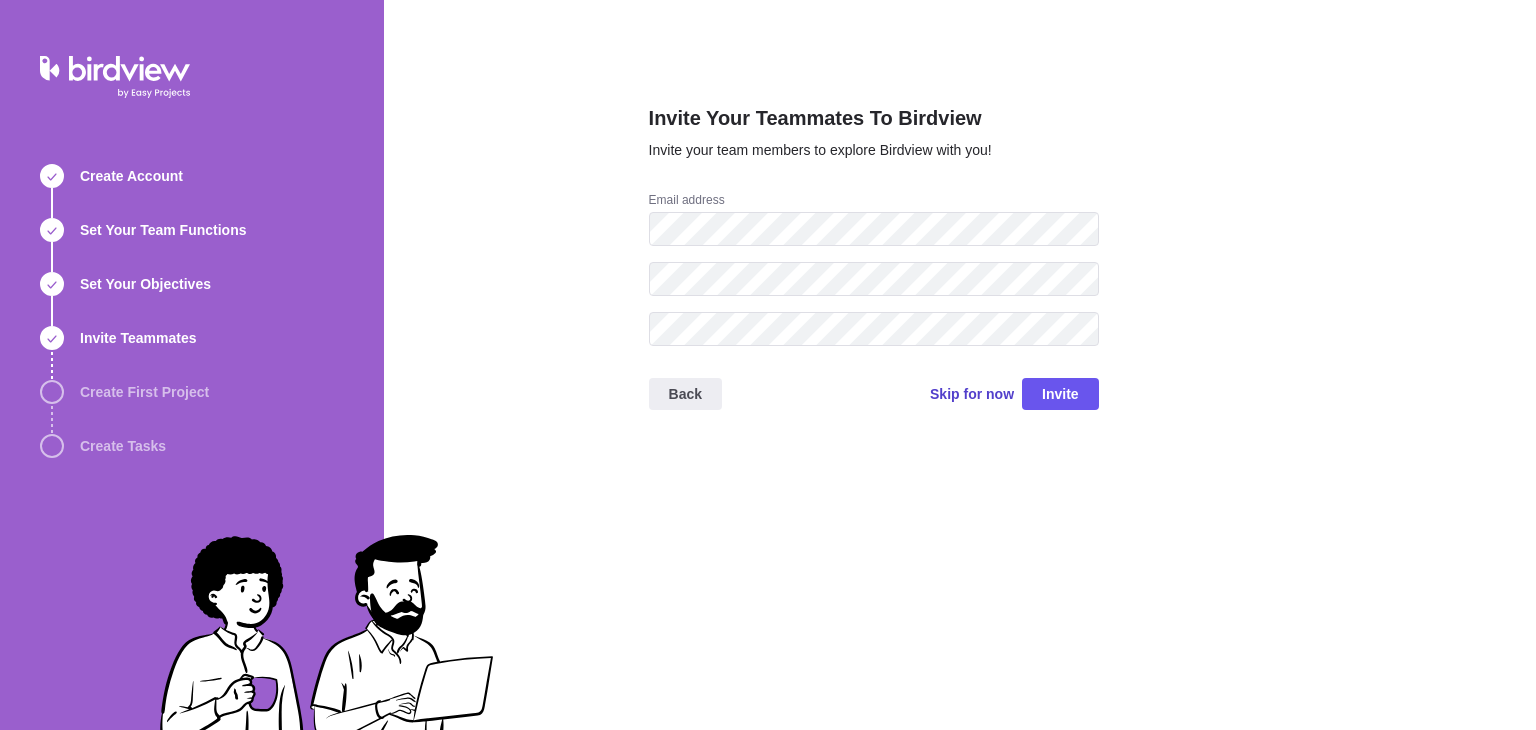 click on "Skip for now" at bounding box center [972, 394] 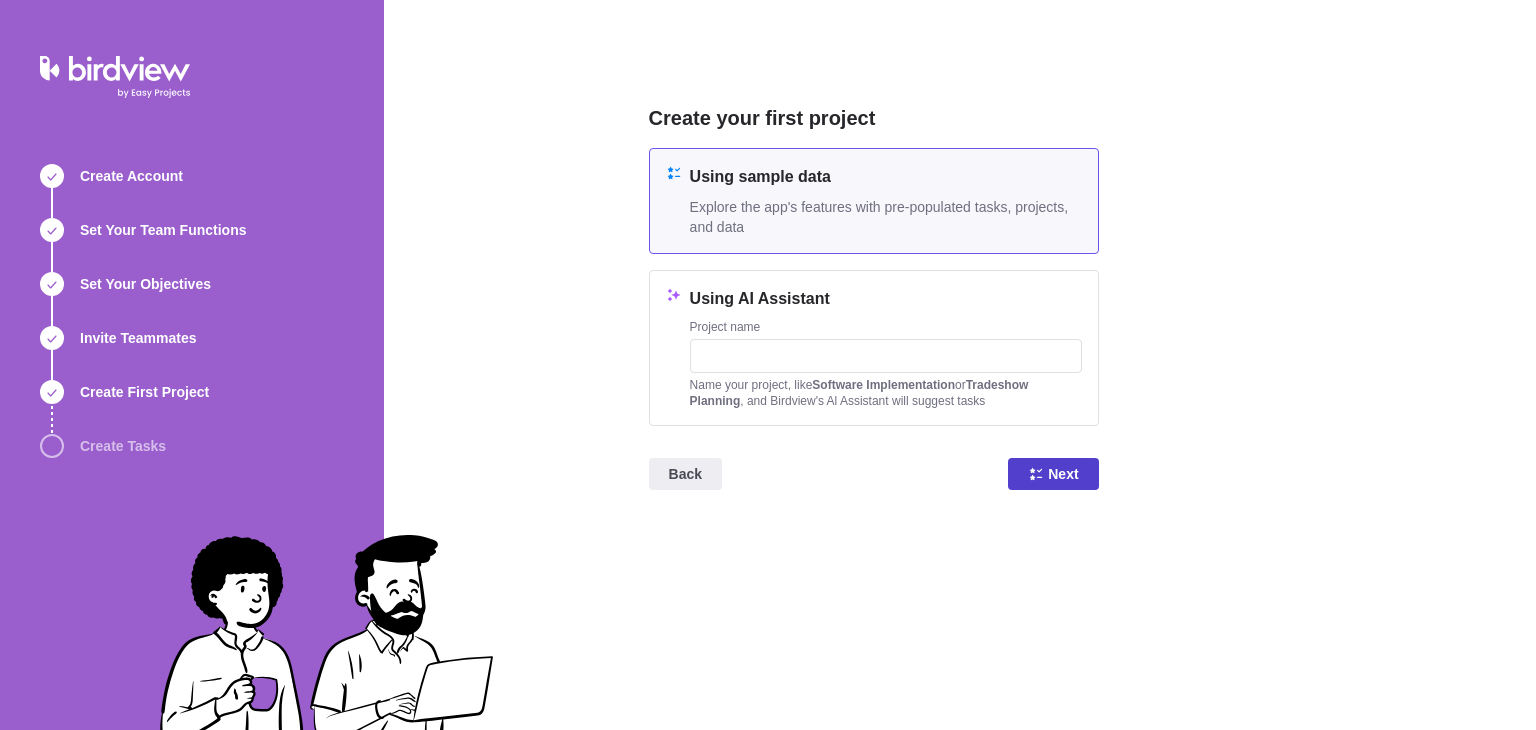 click at bounding box center [1036, 474] 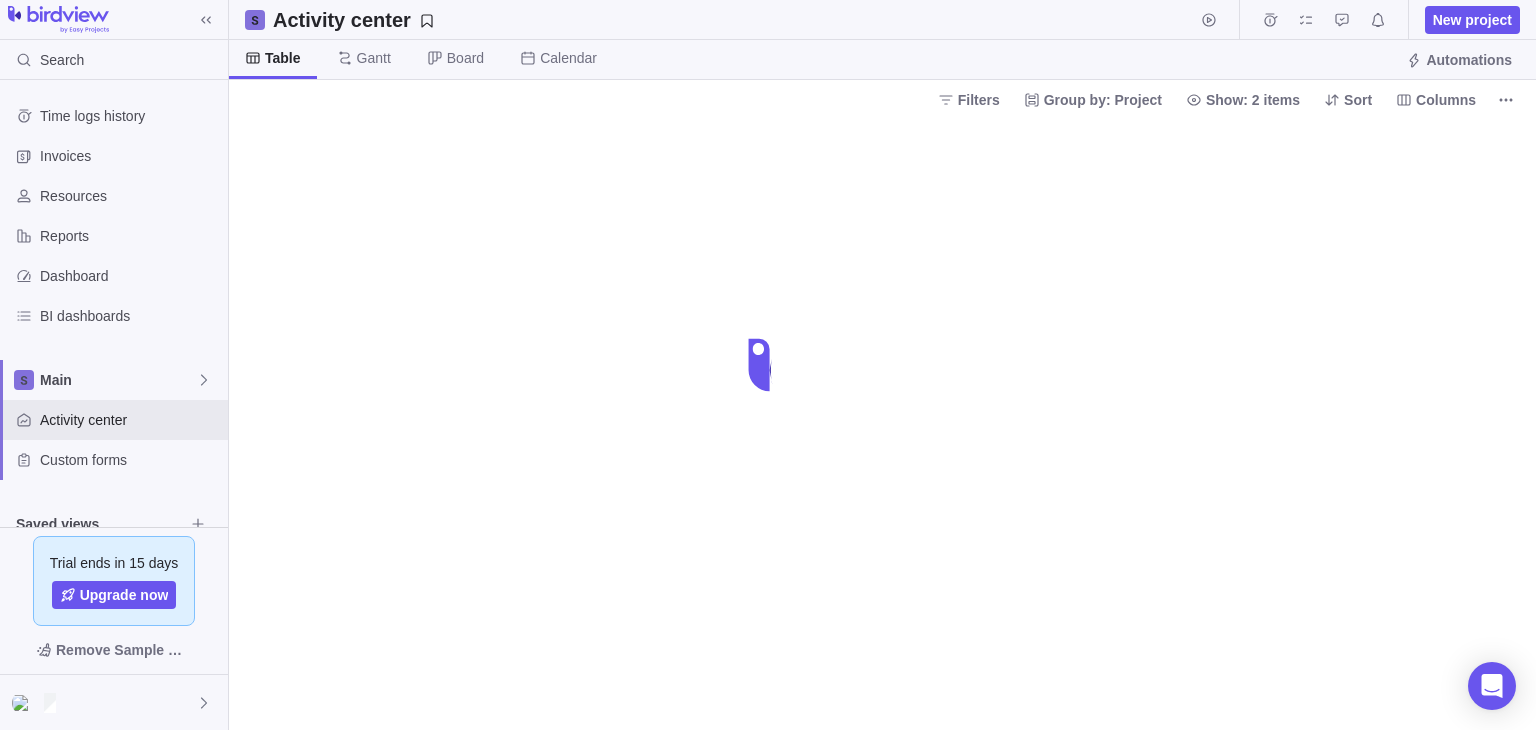 scroll, scrollTop: 0, scrollLeft: 0, axis: both 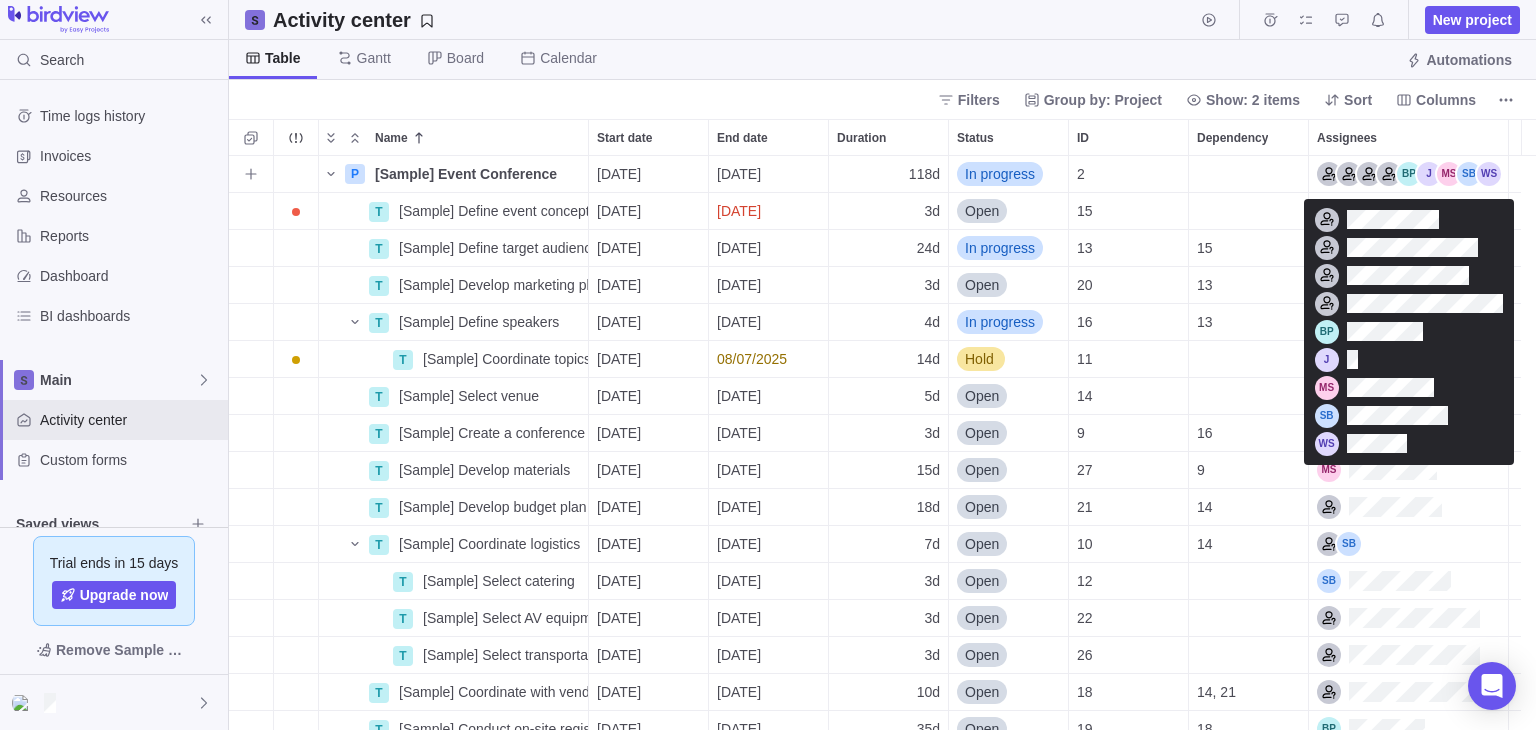 click at bounding box center [1409, 174] 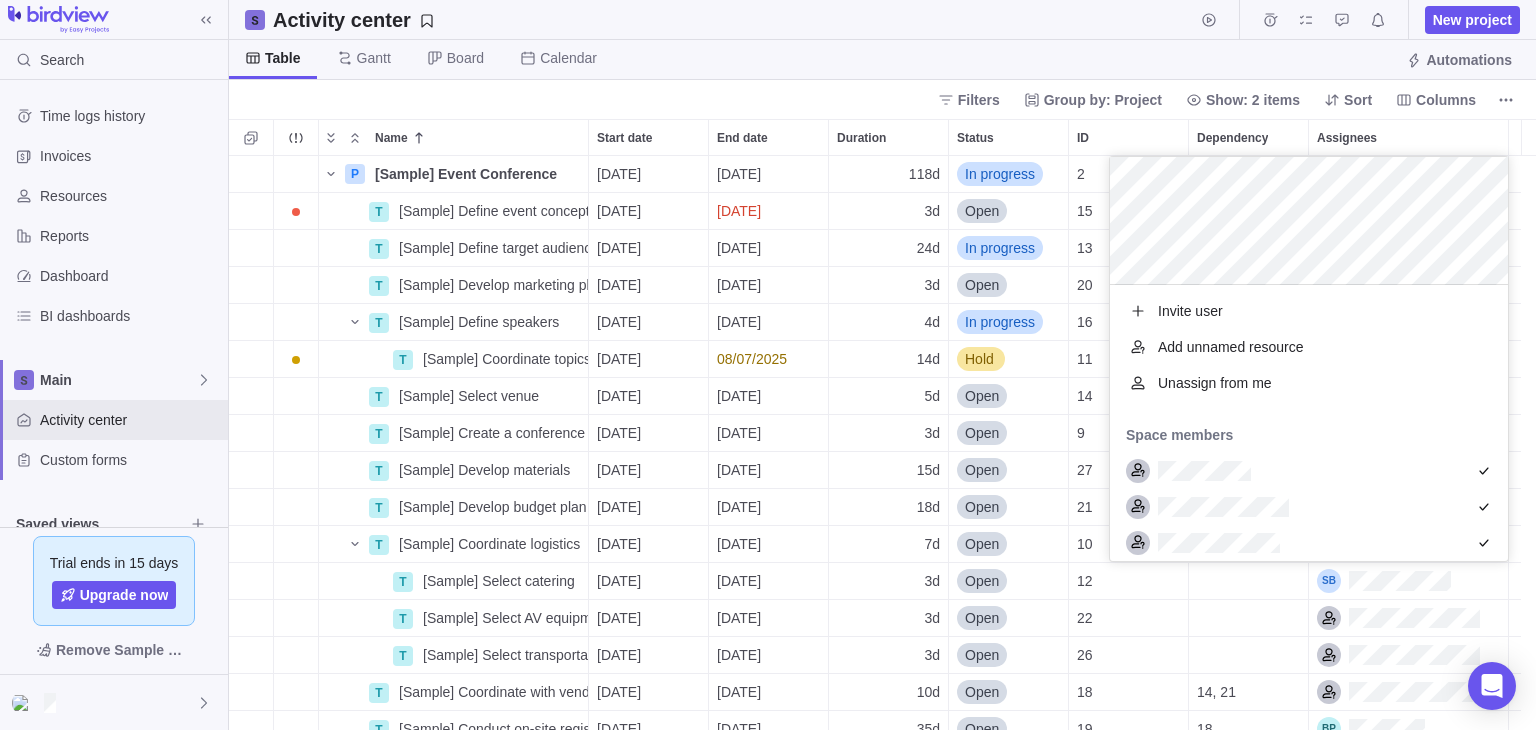 scroll, scrollTop: 16, scrollLeft: 16, axis: both 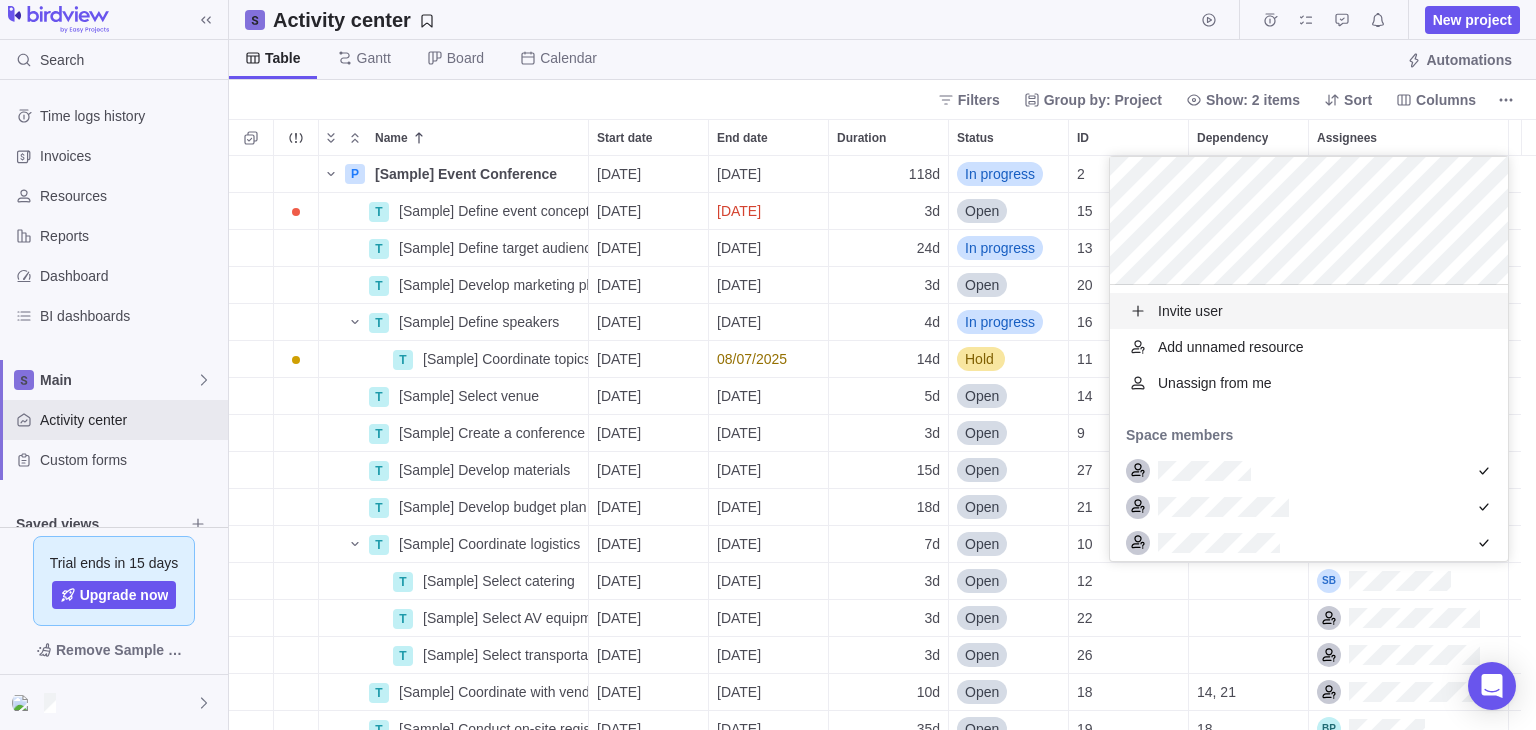 click on "Search Time logs history Invoices Resources Reports Dashboard BI dashboards Main Activity center Custom forms Saved views Get Started Project Financials Flat Fee Project Financials T&M Upcoming Milestones Trial ends in 15 days Upgrade now Remove Sample Data Activity center New project Table Gantt Board Calendar Automations Filters Group by: Project Show: 2 items Sort Columns Name Start date End date Duration Status ID Dependency Assignees P [Sample] Event Conference Details [DATE] [DATE] 118d In progress 2 T [Sample] Define event concept Details [DATE] [DATE] 3d Open 15 T [Sample] Define target audience Details [DATE] [DATE] 24d In progress 13 15 T [Sample] Develop marketing plan Details [DATE] [DATE] 3d Open 20 13 T [Sample] Define speakers Details [DATE] [DATE] 4d In progress 16 13 T [Sample] Coordinate topics with speakers Details [DATE] [DATE] 14d Hold 11 T [Sample] Select venue Details [DATE] [DATE] 5d Open 14 T Details [DATE] 3d 9 T" at bounding box center [768, 365] 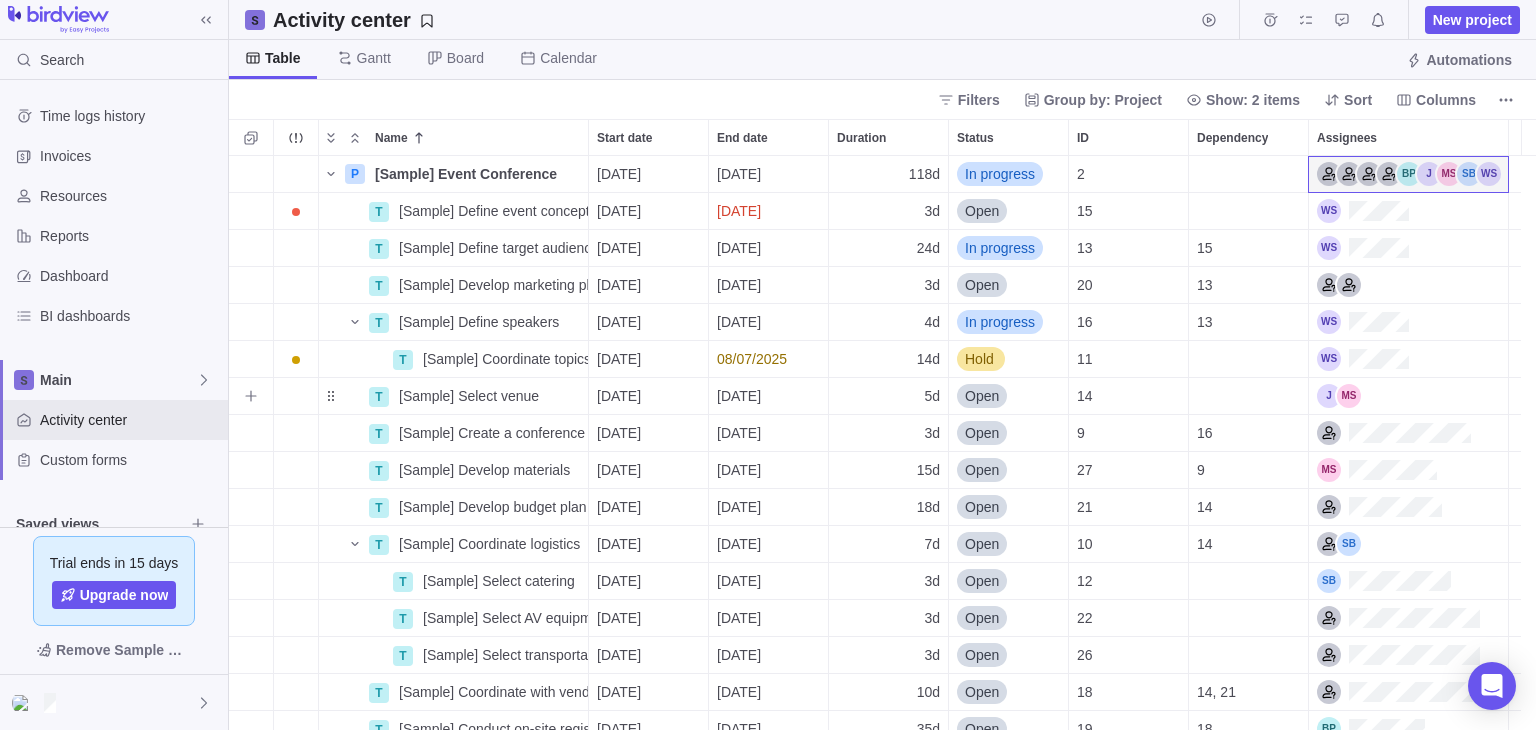 scroll, scrollTop: 202, scrollLeft: 0, axis: vertical 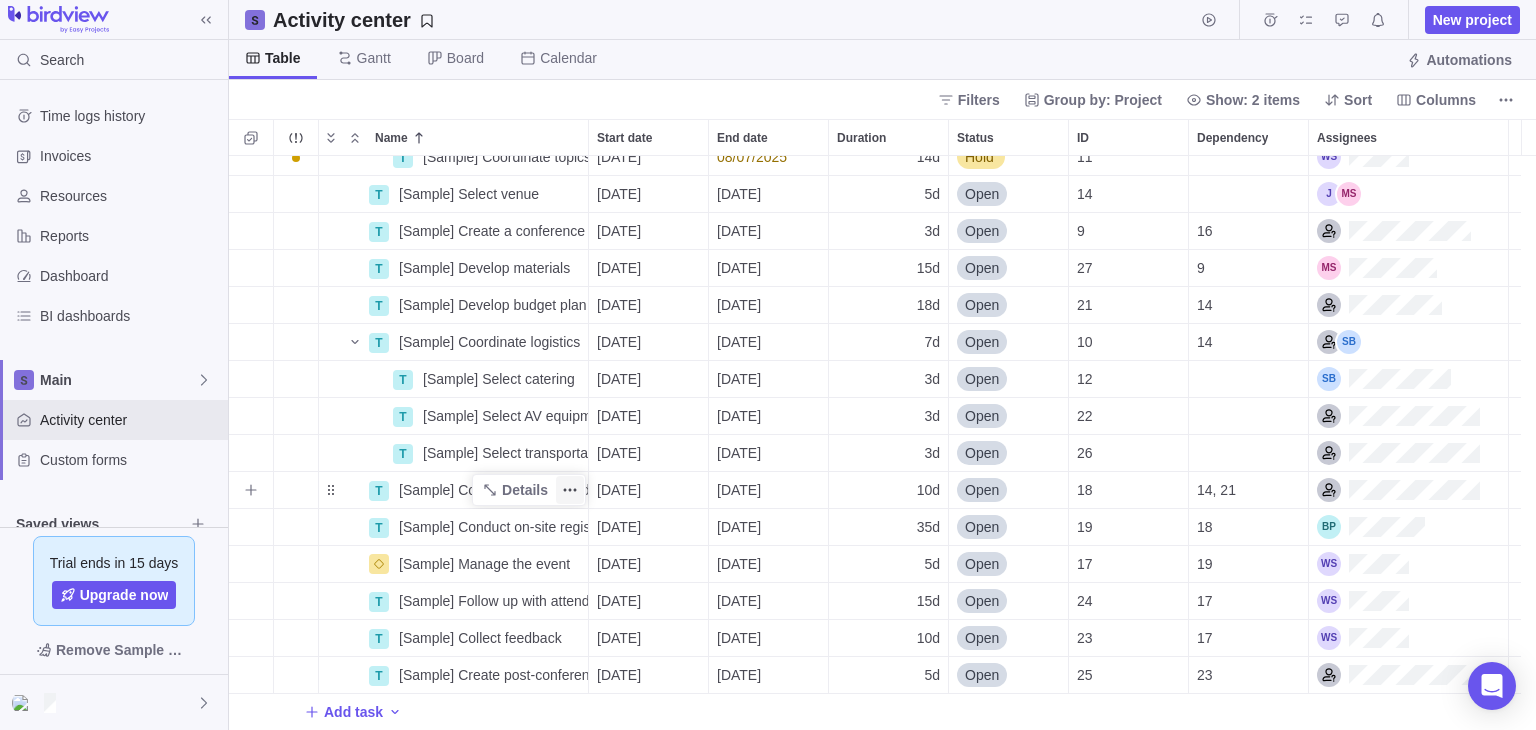 click at bounding box center (570, 490) 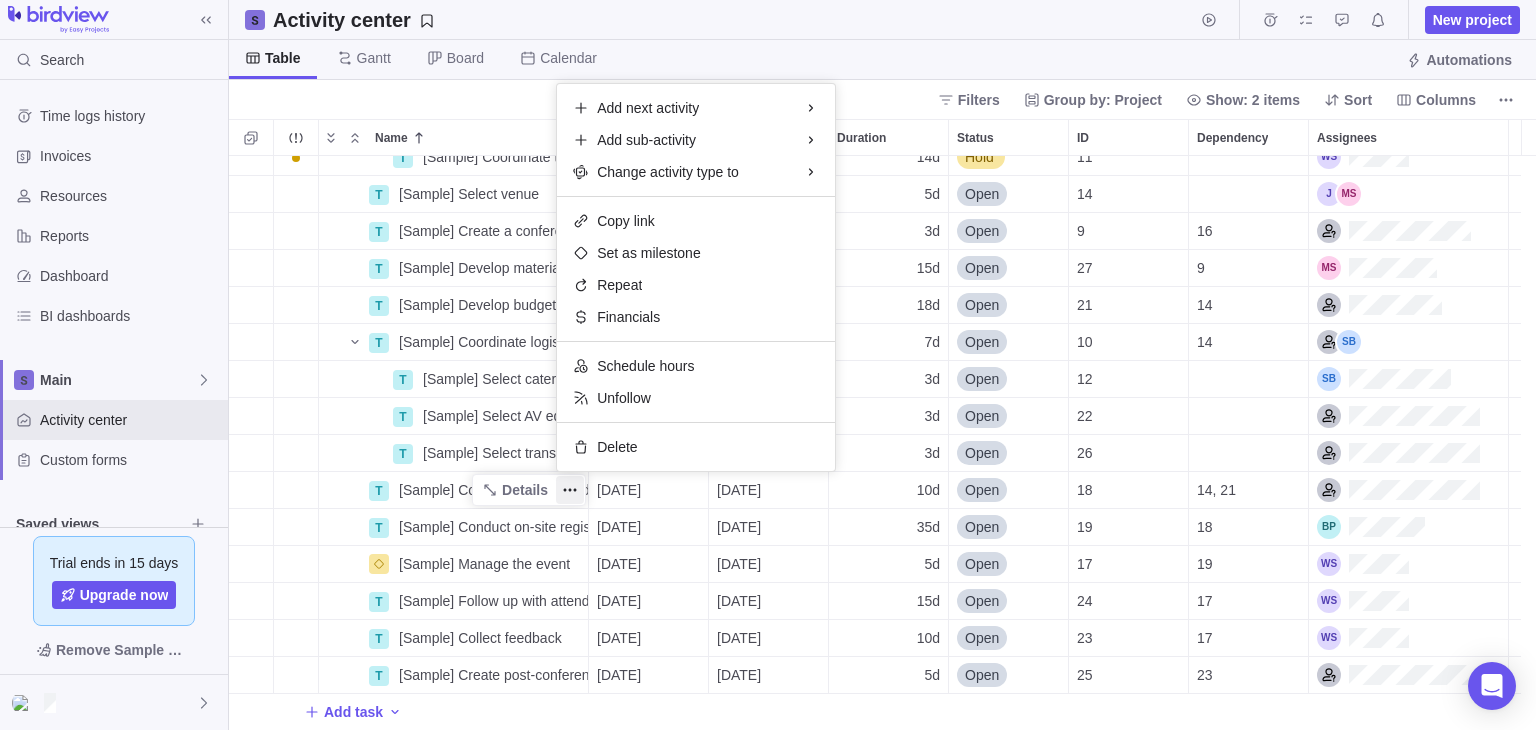 click on "T [Sample] Coordinate topics with speakers Details [DATE] [DATE] 14d Hold 11 T [Sample] Select venue Details [DATE] [DATE] 5d Open 14 T [Sample] Create a conference program Details [DATE] [DATE] 3d Open 9 16 T [Sample] Develop materials Details [DATE] [DATE] 15d Open 27 9 T [Sample] Develop budget plan Details [DATE] [DATE] 18d Open 21 14 T [Sample] Coordinate logistics Details [DATE] [DATE] 7d Open 10 14 T [Sample] Select catering Details [DATE] [DATE] 3d Open 12 T [Sample] Select AV equipment Details [DATE] [DATE] 3d Open 22 T [Sample] Select transportation Details [DATE] [DATE] 3d Open 26 T [Sample] Coordinate with vendors and sponsors Details [DATE] [DATE] 10d Open 18 14, 21 T [Sample] Conduct on-site registration Details [DATE] [DATE] 35d Open 19 18 [Sample] Manage the event Details [DATE] [DATE] 5d Open 17 19 T [Sample] Follow up with attendees Details [DATE] [DATE] 15d Open 24 17 T Details [DATE]" at bounding box center (882, 443) 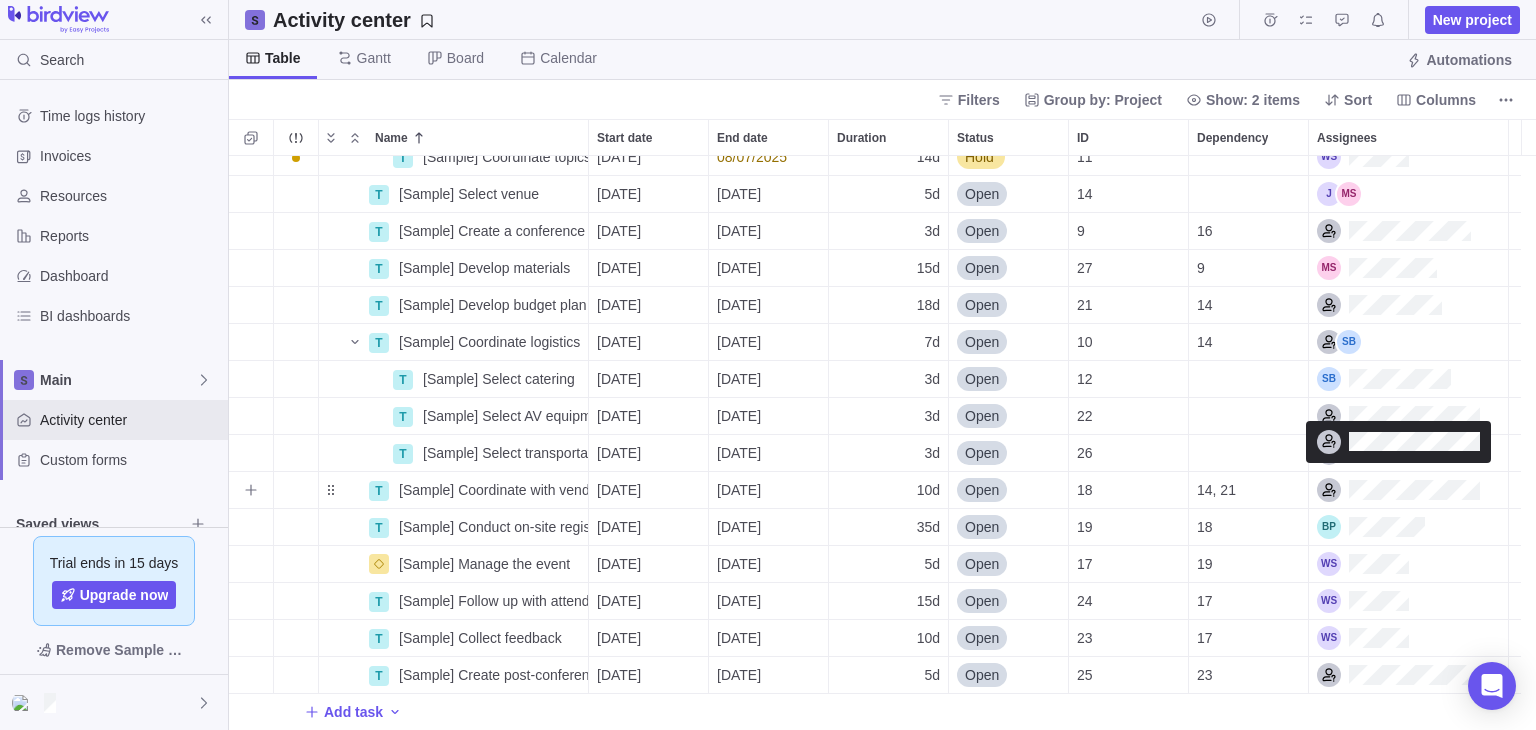 click at bounding box center [1398, 490] 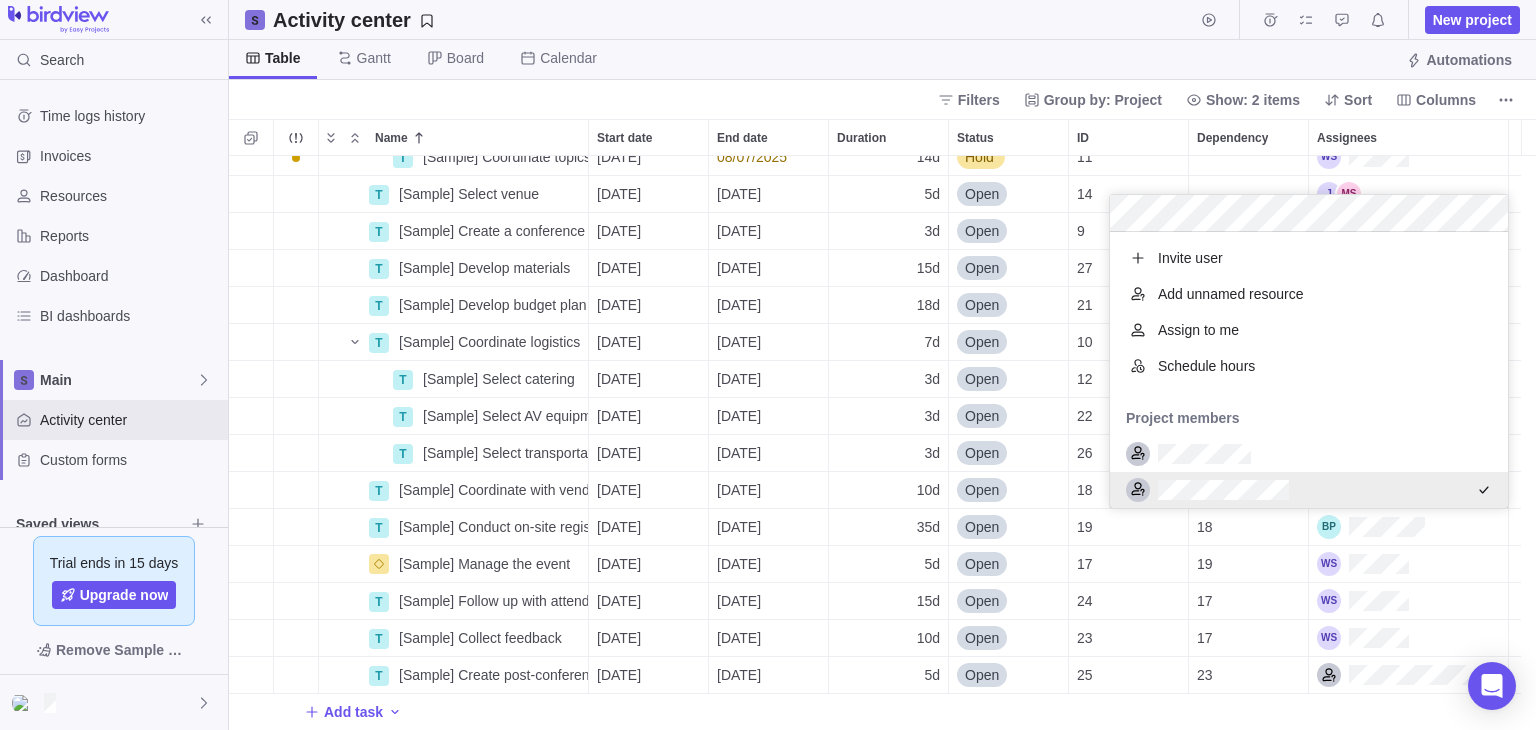 scroll, scrollTop: 16, scrollLeft: 16, axis: both 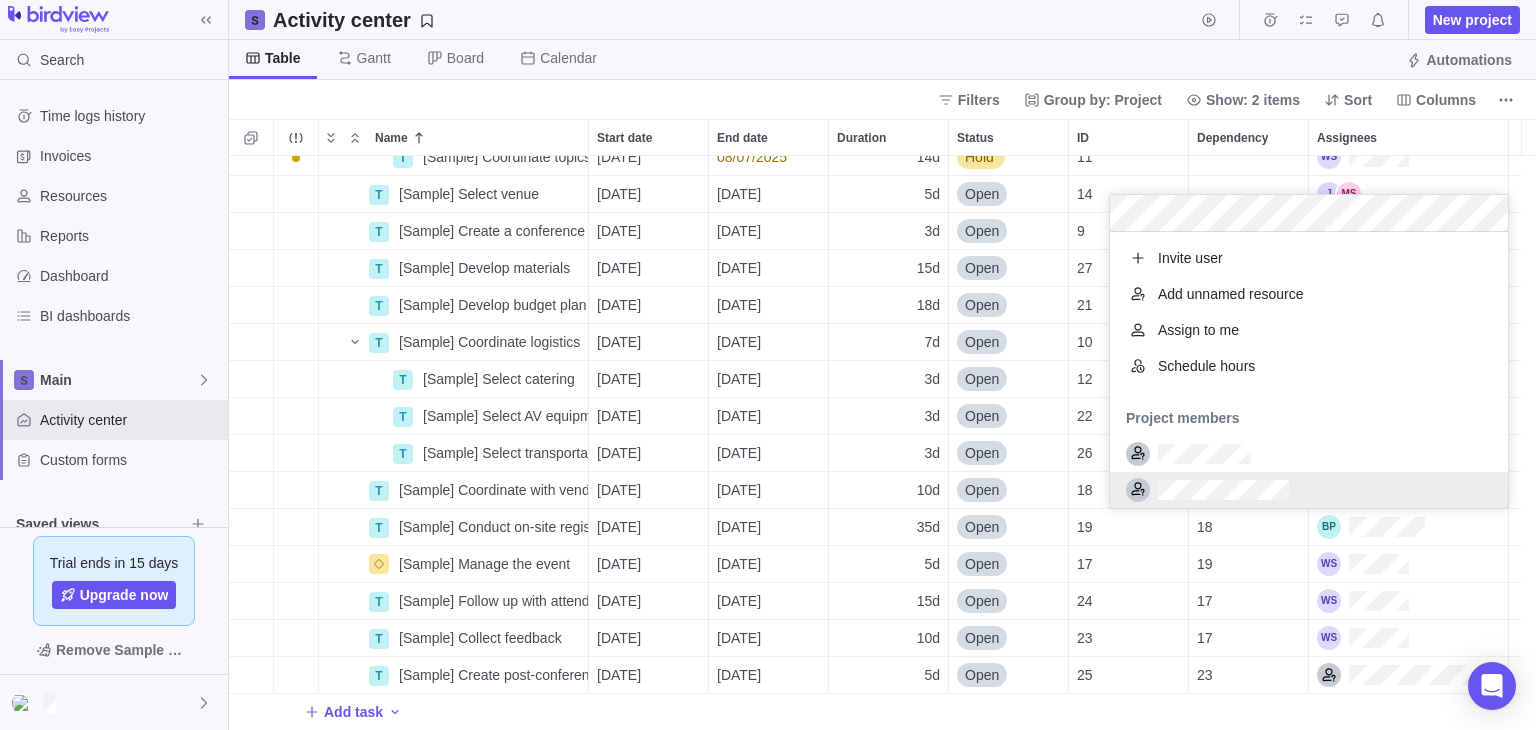 click on "T [Sample] Coordinate topics with speakers Details [DATE] [DATE] 14d Hold 11 T [Sample] Select venue Details [DATE] [DATE] 5d Open 14 T [Sample] Create a conference program Details [DATE] [DATE] 3d Open 9 16 T [Sample] Develop materials Details [DATE] [DATE] 15d Open 27 9 T [Sample] Develop budget plan Details [DATE] [DATE] 18d Open 21 14 T [Sample] Coordinate logistics Details [DATE] [DATE] 7d Open 10 14 T [Sample] Select catering Details [DATE] [DATE] 3d Open 12 T [Sample] Select AV equipment Details [DATE] [DATE] 3d Open 22 T [Sample] Select transportation Details [DATE] [DATE] 3d Open 26 T [Sample] Coordinate with vendors and sponsors Details [DATE] [DATE] 10d Open 18 14, 21 T [Sample] Conduct on-site registration Details [DATE] [DATE] 35d Open 19 18 [Sample] Manage the event Details [DATE] [DATE] 5d Open 17 19 T [Sample] Follow up with attendees Details [DATE] [DATE] 15d Open 24 17 T Details [DATE]" at bounding box center [882, 443] 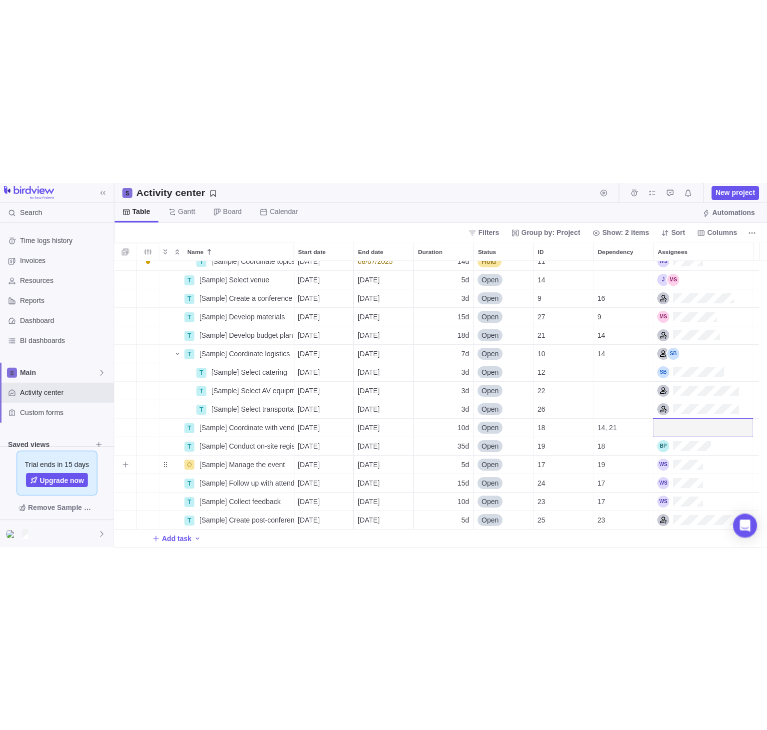 scroll, scrollTop: 0, scrollLeft: 0, axis: both 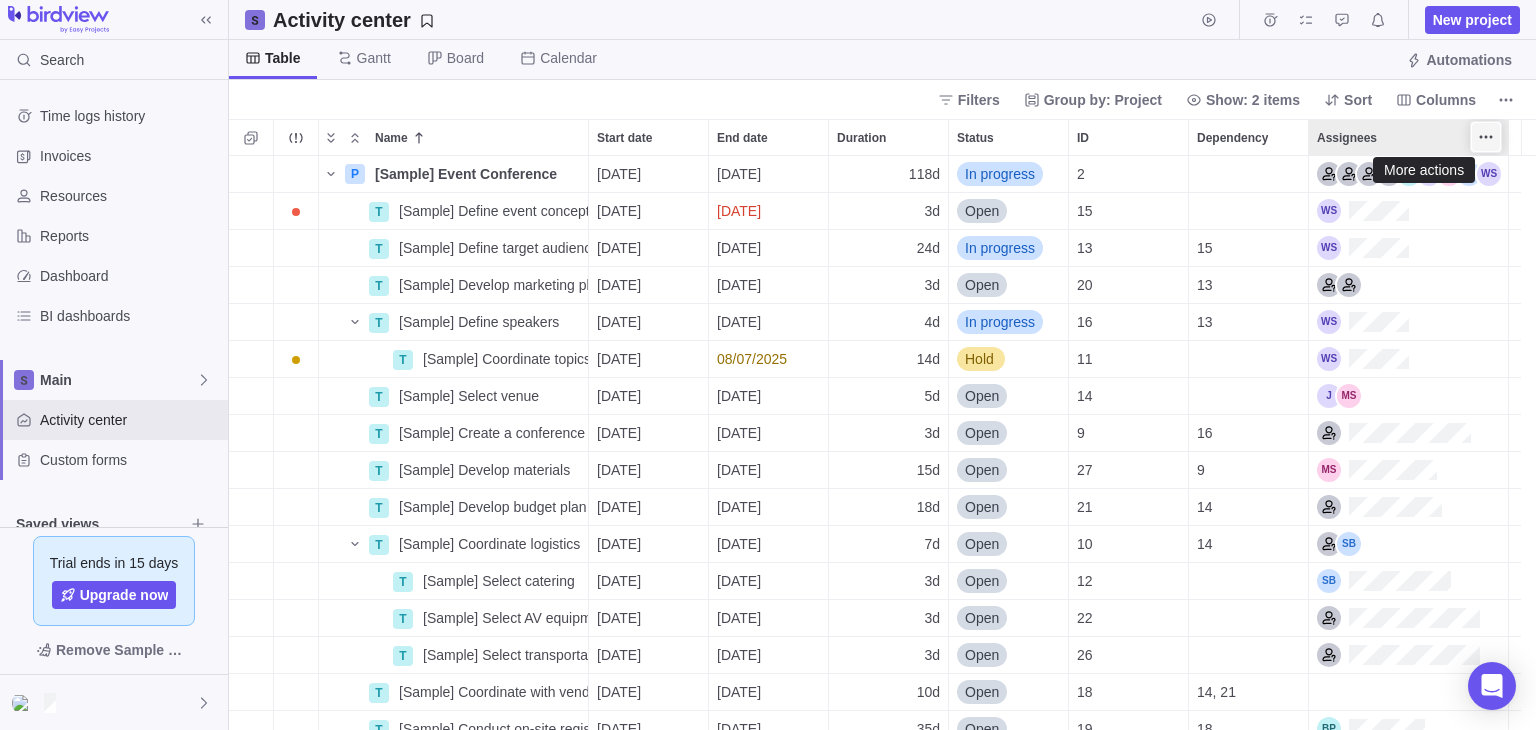 click at bounding box center (1486, 137) 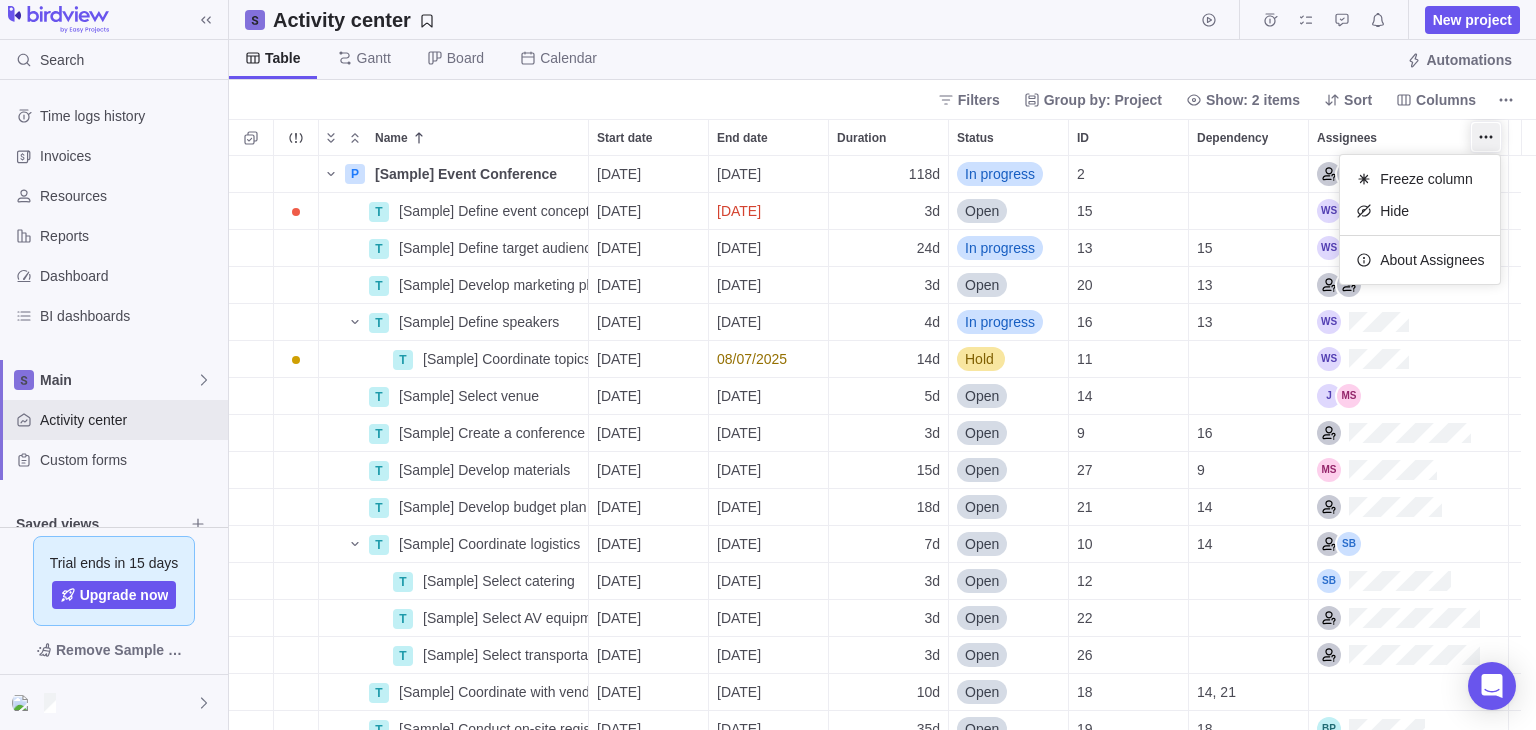 click on "Name Start date End date Duration Status ID Dependency Assignees P [Sample] Event Conference Details [DATE] [DATE] 118d In progress 2 T [Sample] Define event concept Details [DATE] [DATE] 3d Open 15 T [Sample] Define target audience Details [DATE] [DATE] 24d In progress 13 15 T [Sample] Develop marketing plan Details [DATE] [DATE] 3d Open 20 13 T [Sample] Define speakers Details [DATE] [DATE] 4d In progress 16 13 T [Sample] Coordinate topics with speakers Details [DATE] [DATE] 14d Hold 11 T [Sample] Select venue Details [DATE] [DATE] 5d Open 14 T [Sample] Create a conference program Details [DATE] [DATE] 3d Open 9 16 T [Sample] Develop materials Details [DATE] [DATE] 15d Open 27 9 T [SAMPLE] Develop budget plan Details [DATE] [DATE] 18d Open 21 14 T [Sample] Coordinate logistics Details [DATE] [DATE] 7d Open 10 14 T [Sample] Select catering Details [DATE] [DATE] 3d Open 12 T [Sample] Select AV equipment Details [DATE] 3d" at bounding box center [882, 424] 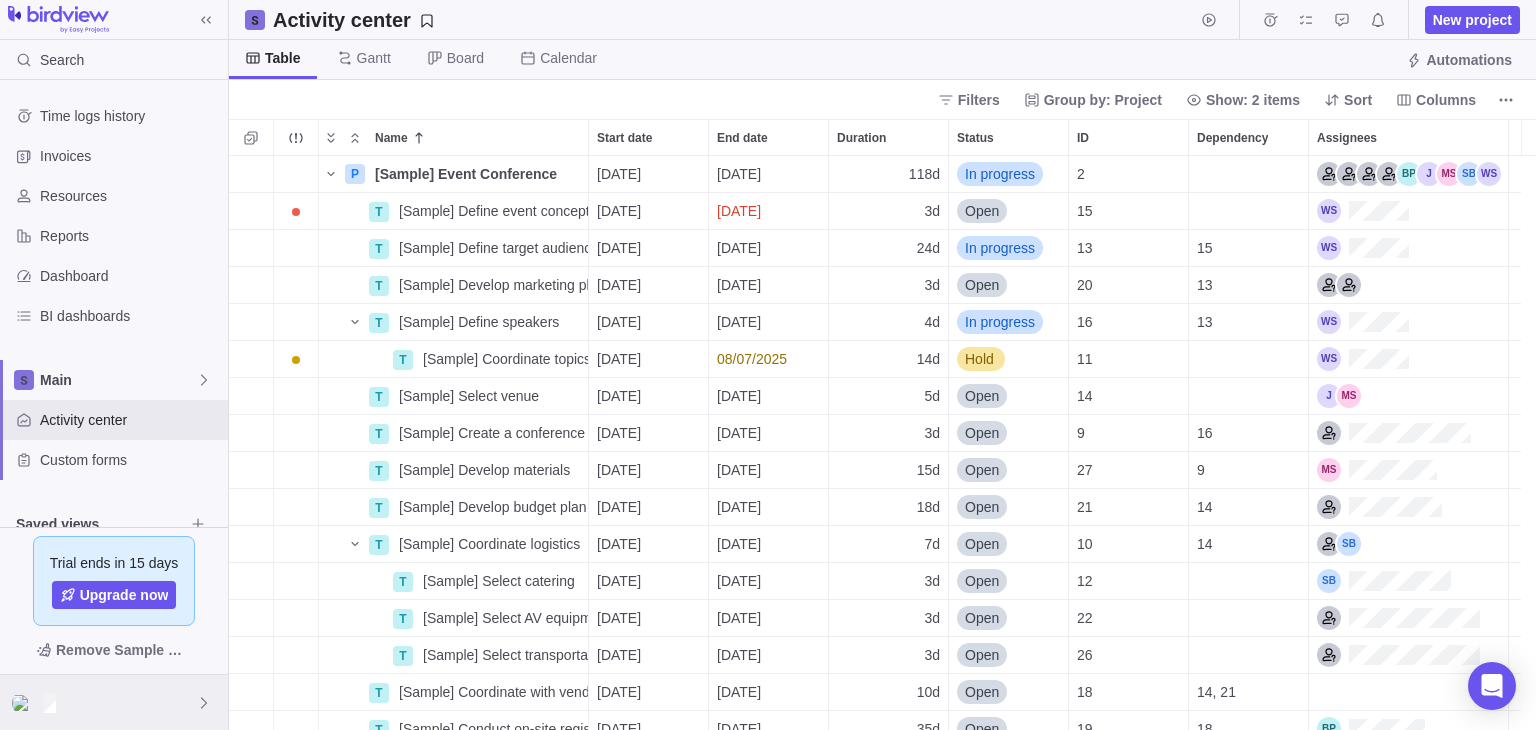 click at bounding box center [114, 702] 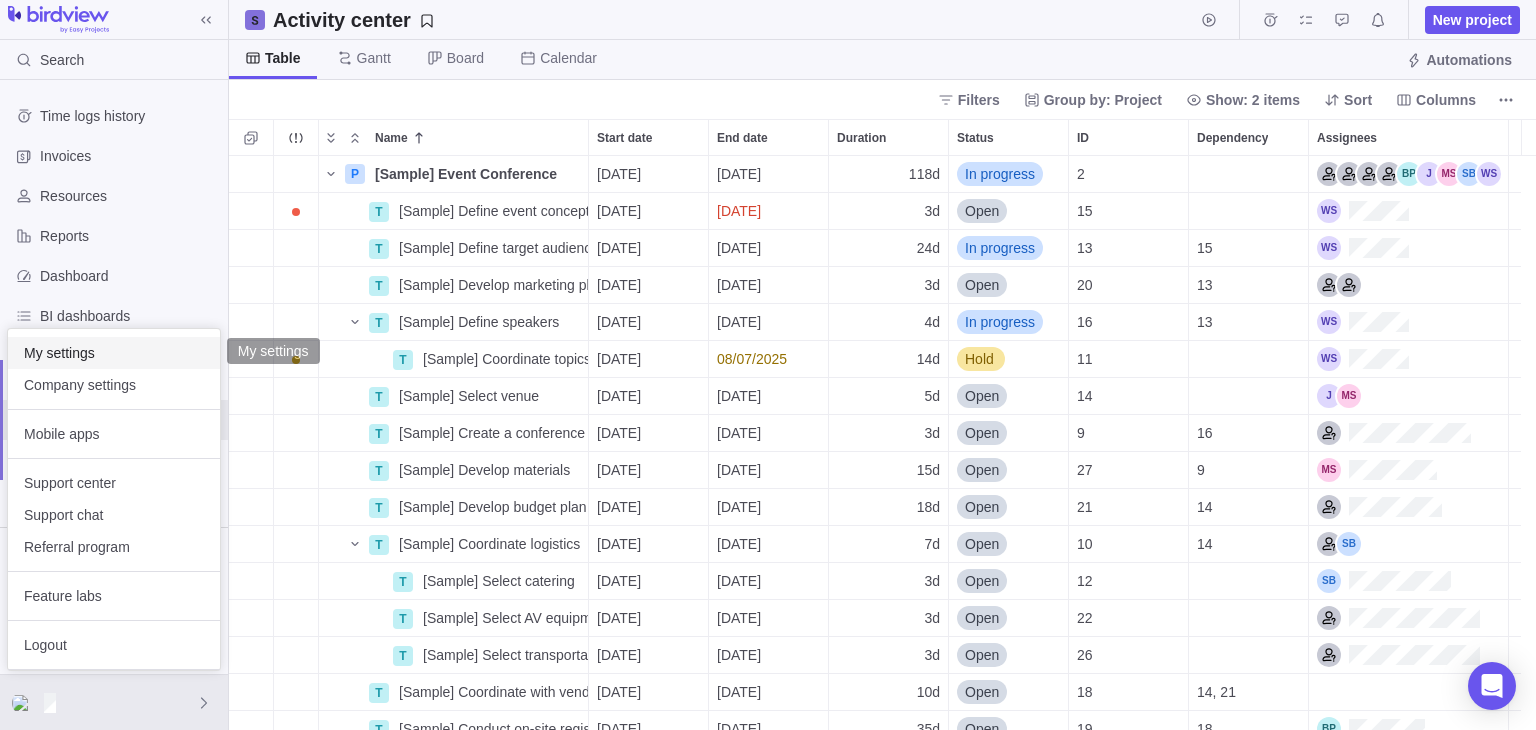 click on "My settings" at bounding box center (114, 353) 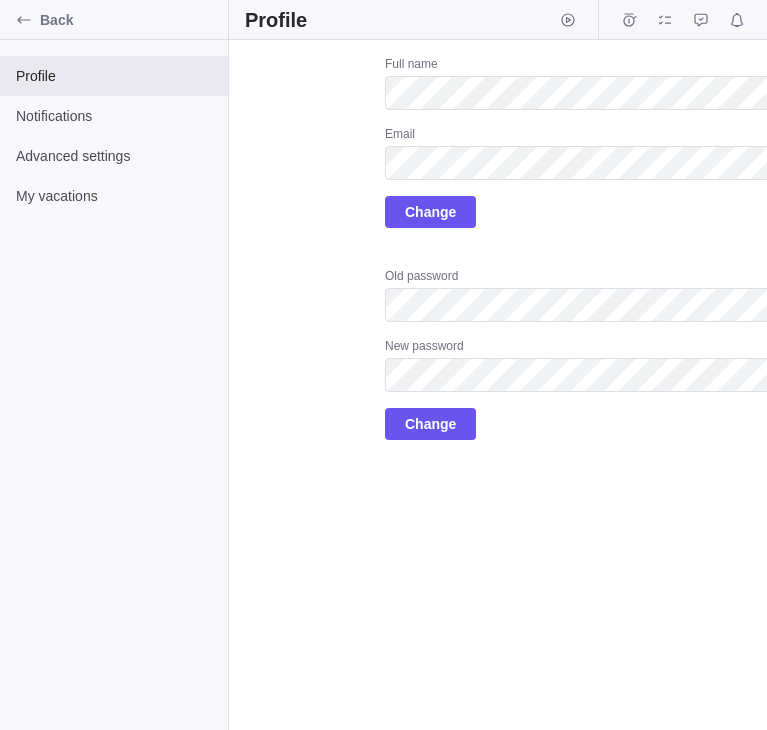 scroll, scrollTop: 0, scrollLeft: 0, axis: both 